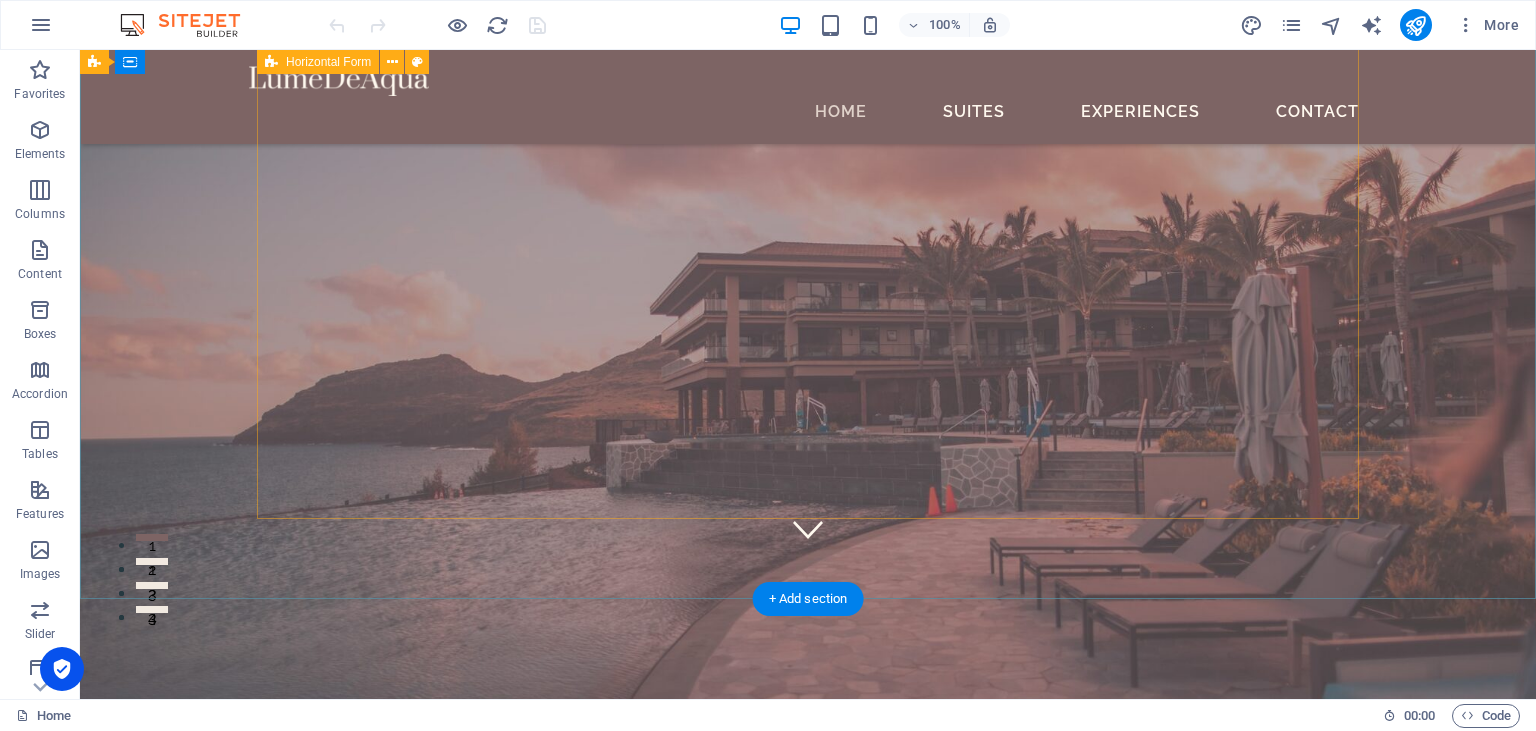 scroll, scrollTop: 0, scrollLeft: 0, axis: both 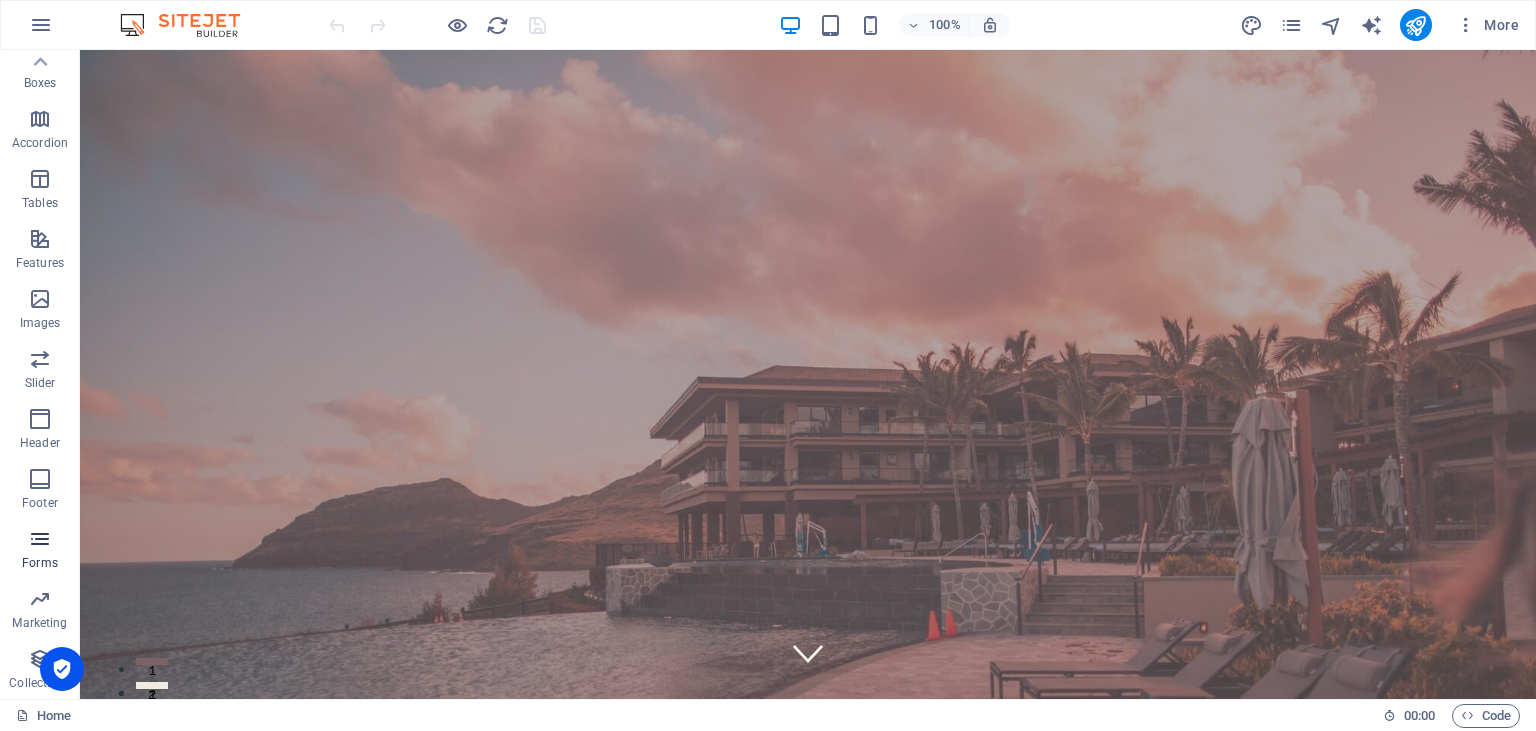 click at bounding box center [40, 539] 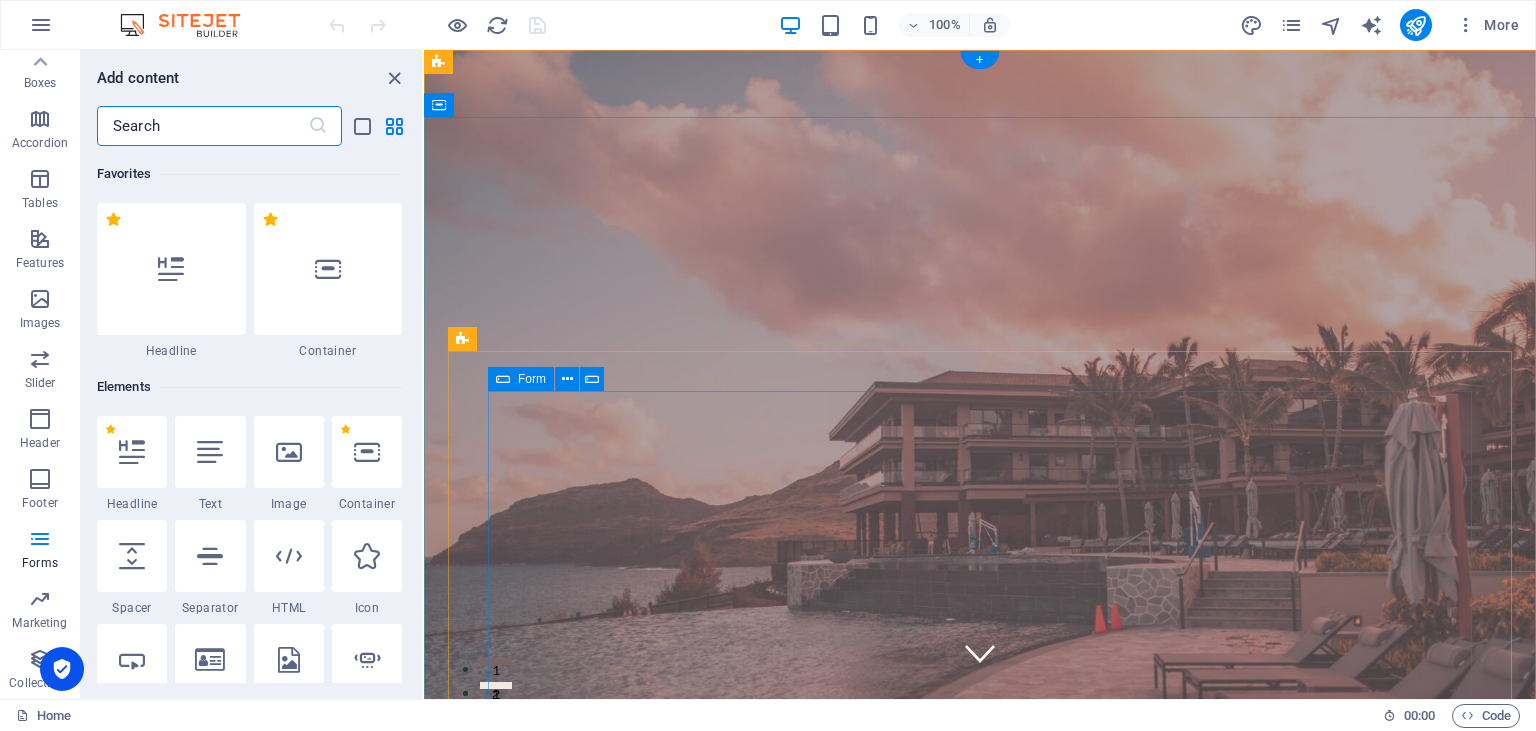 scroll, scrollTop: 251, scrollLeft: 0, axis: vertical 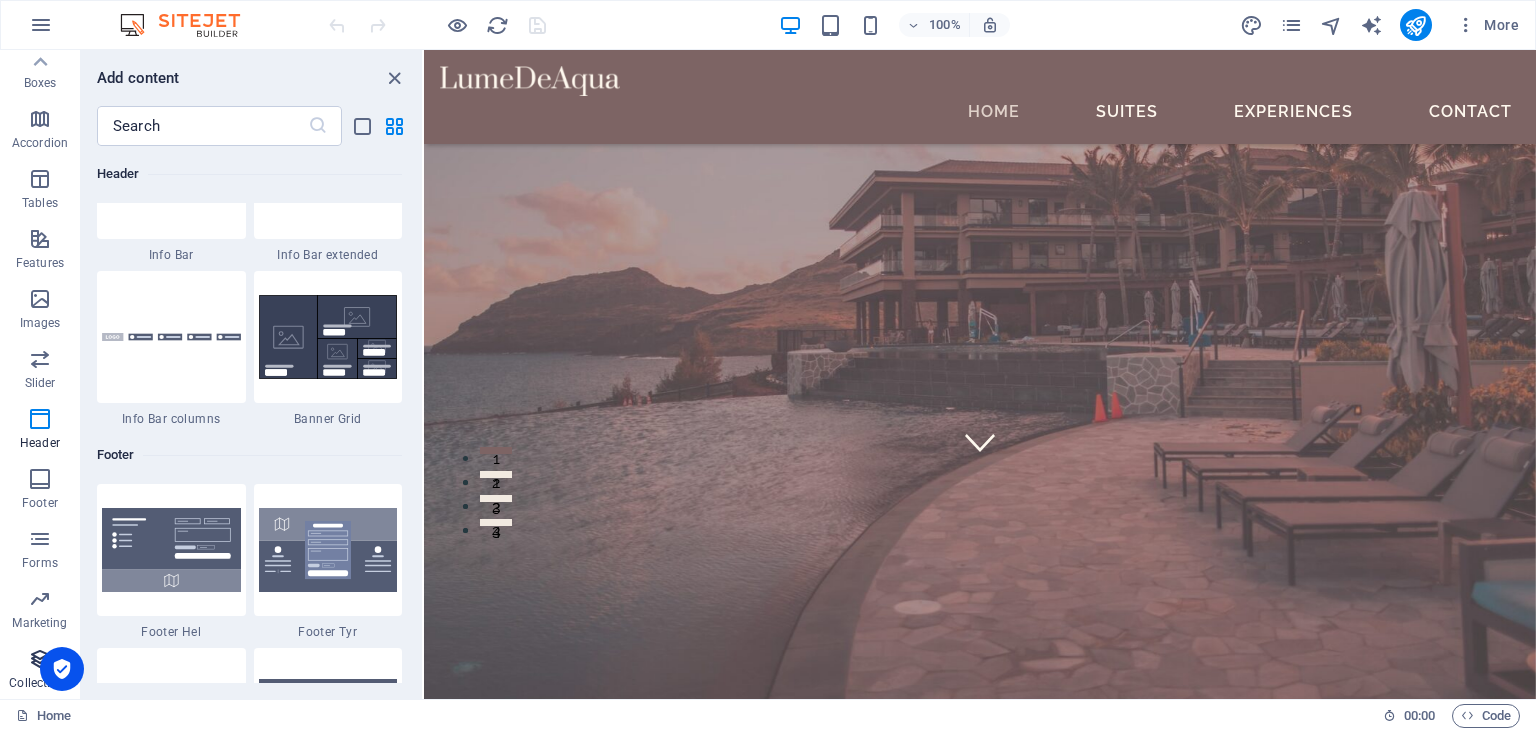 click on "Collections" at bounding box center (40, 671) 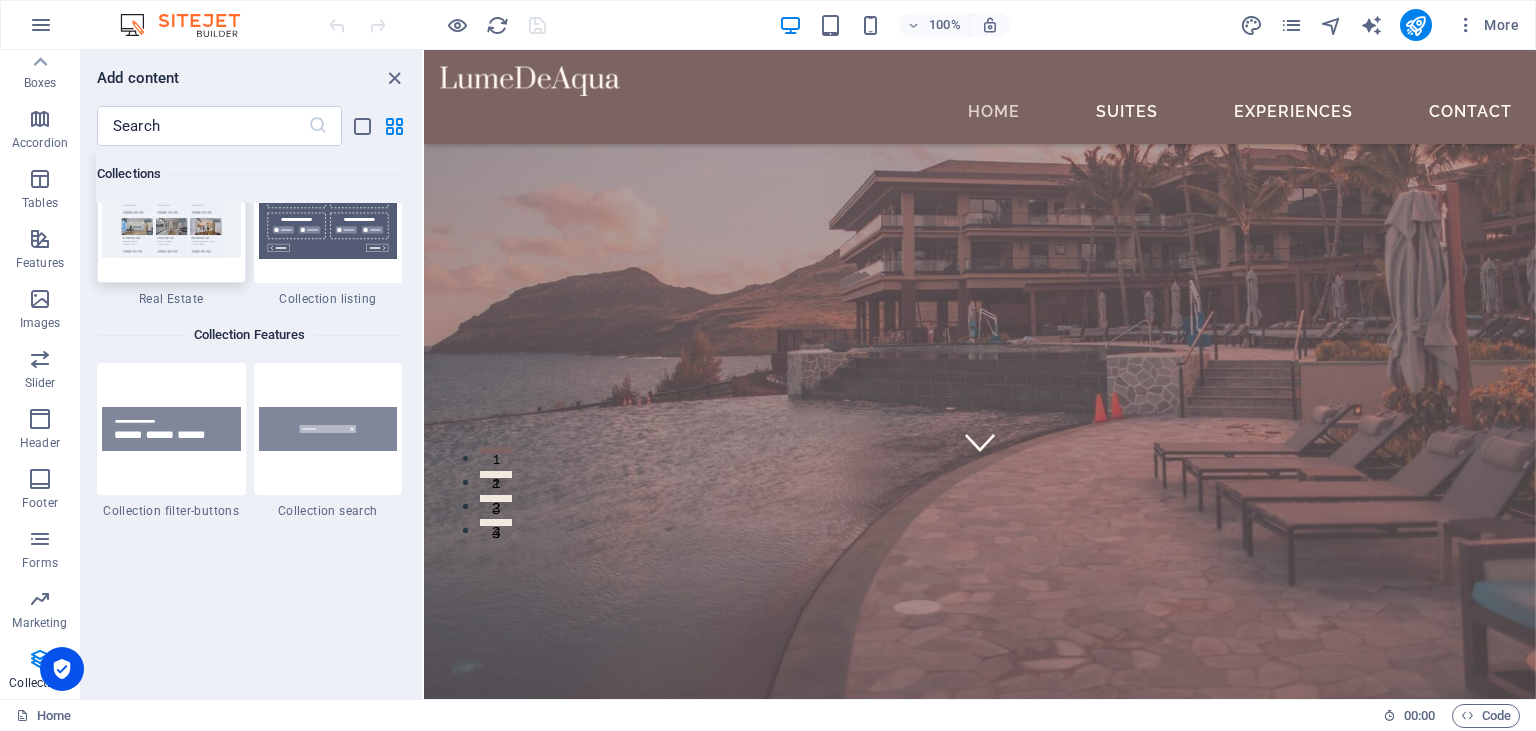 scroll, scrollTop: 18781, scrollLeft: 0, axis: vertical 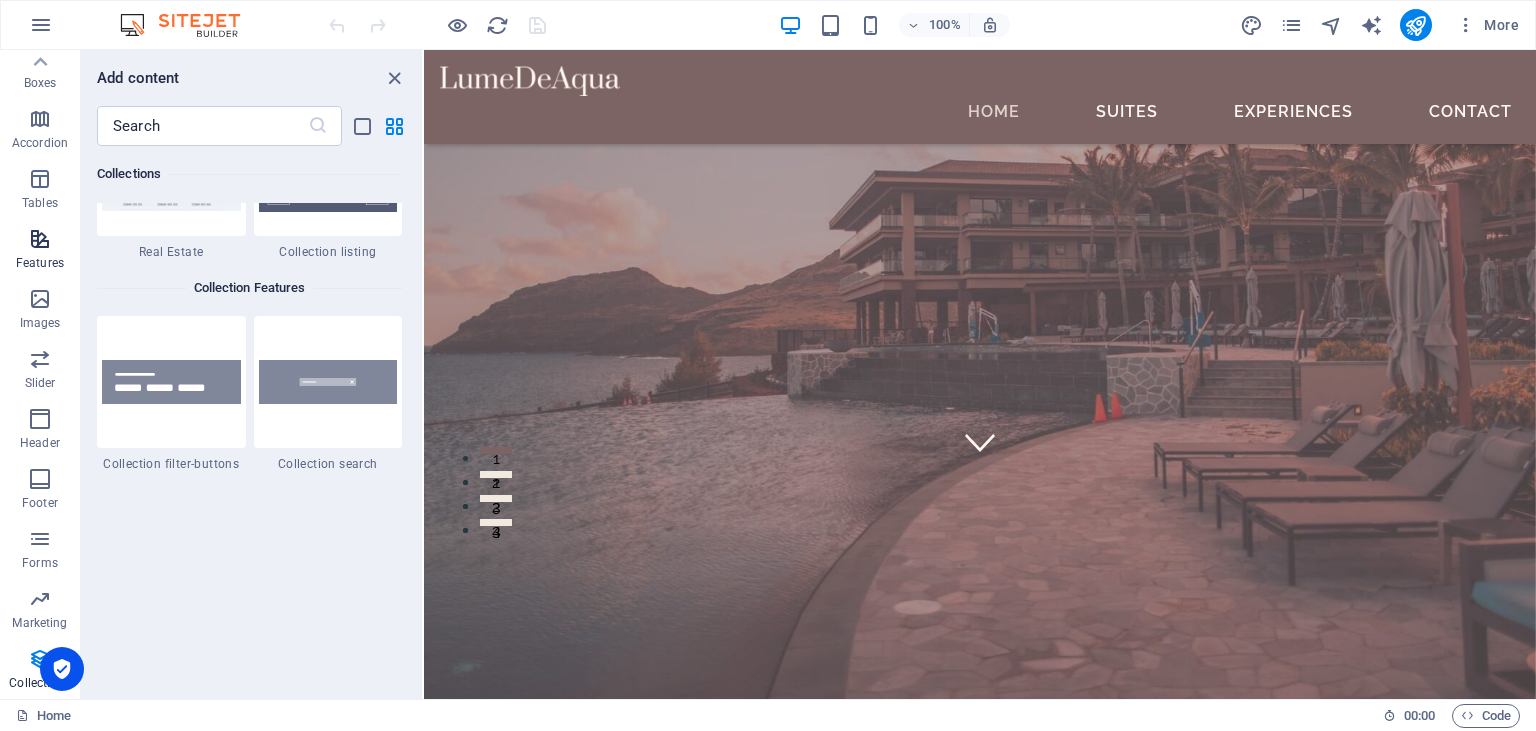 click at bounding box center (40, 239) 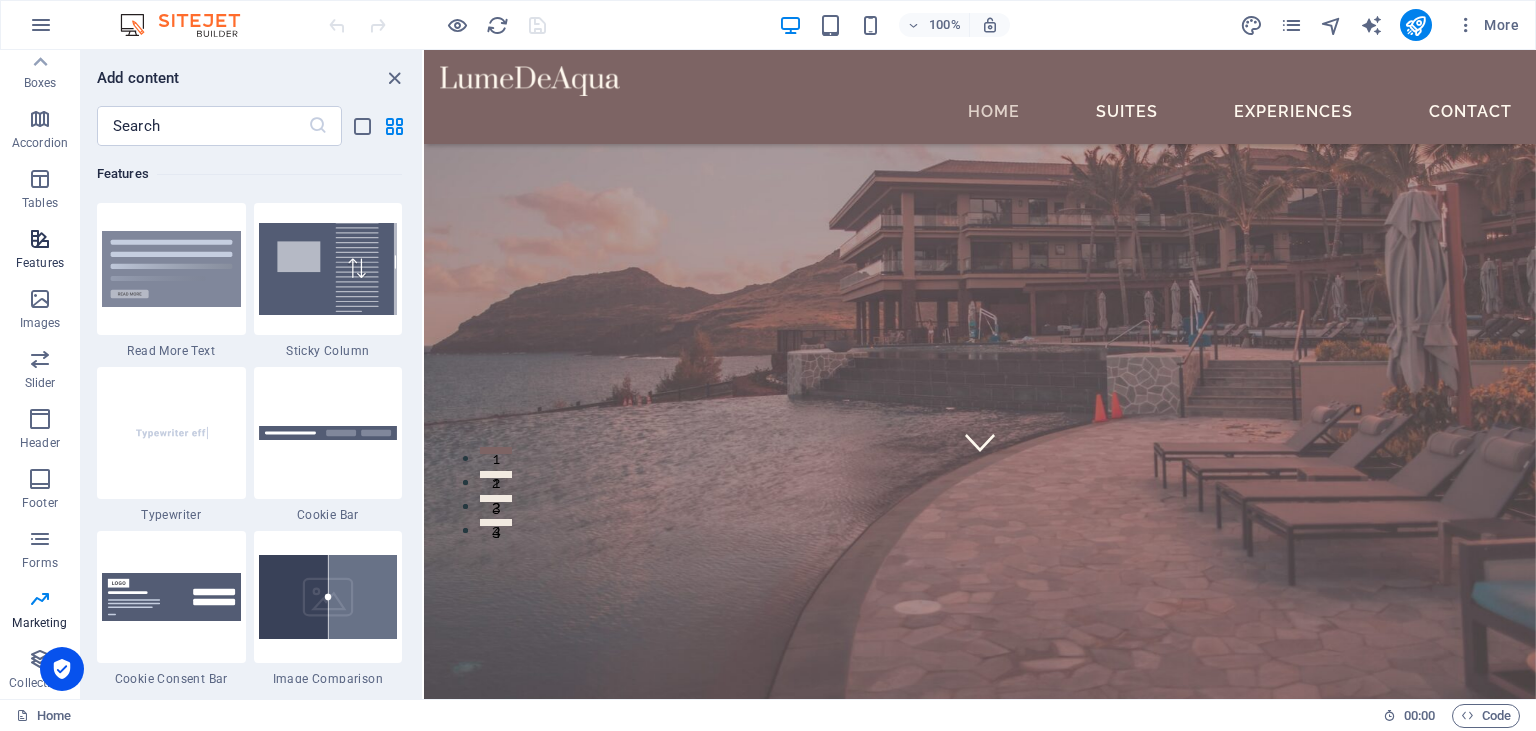 scroll, scrollTop: 7631, scrollLeft: 0, axis: vertical 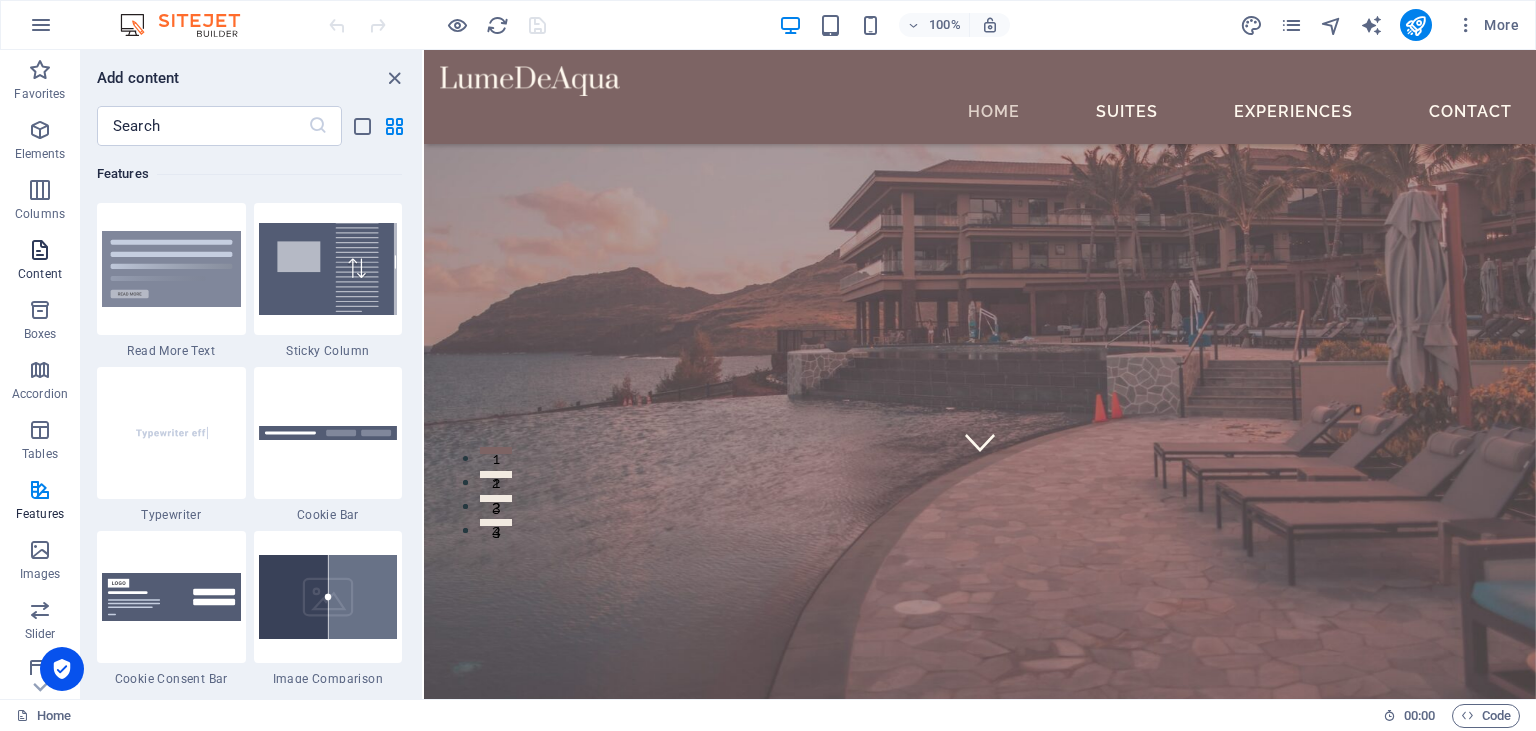 click at bounding box center (40, 250) 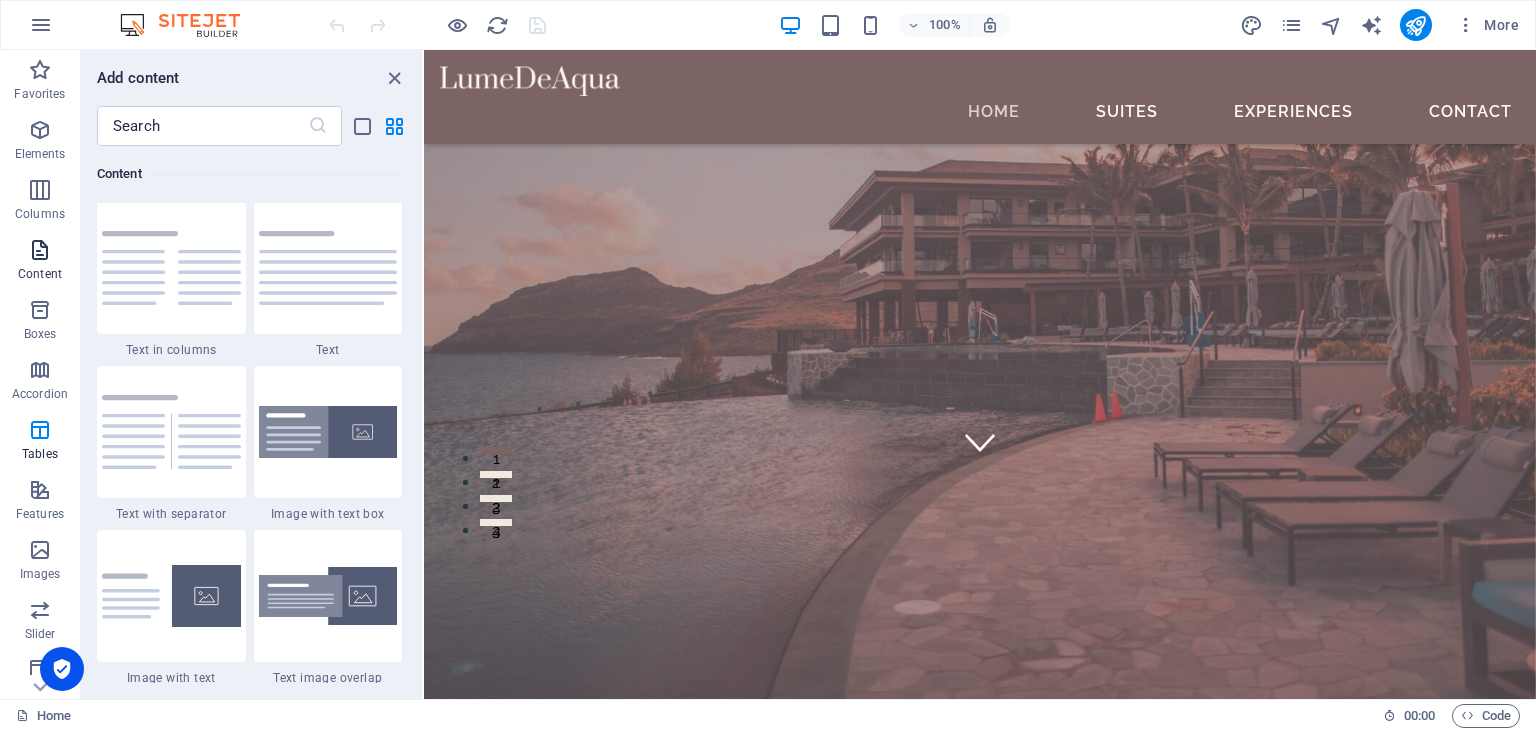 scroll, scrollTop: 3499, scrollLeft: 0, axis: vertical 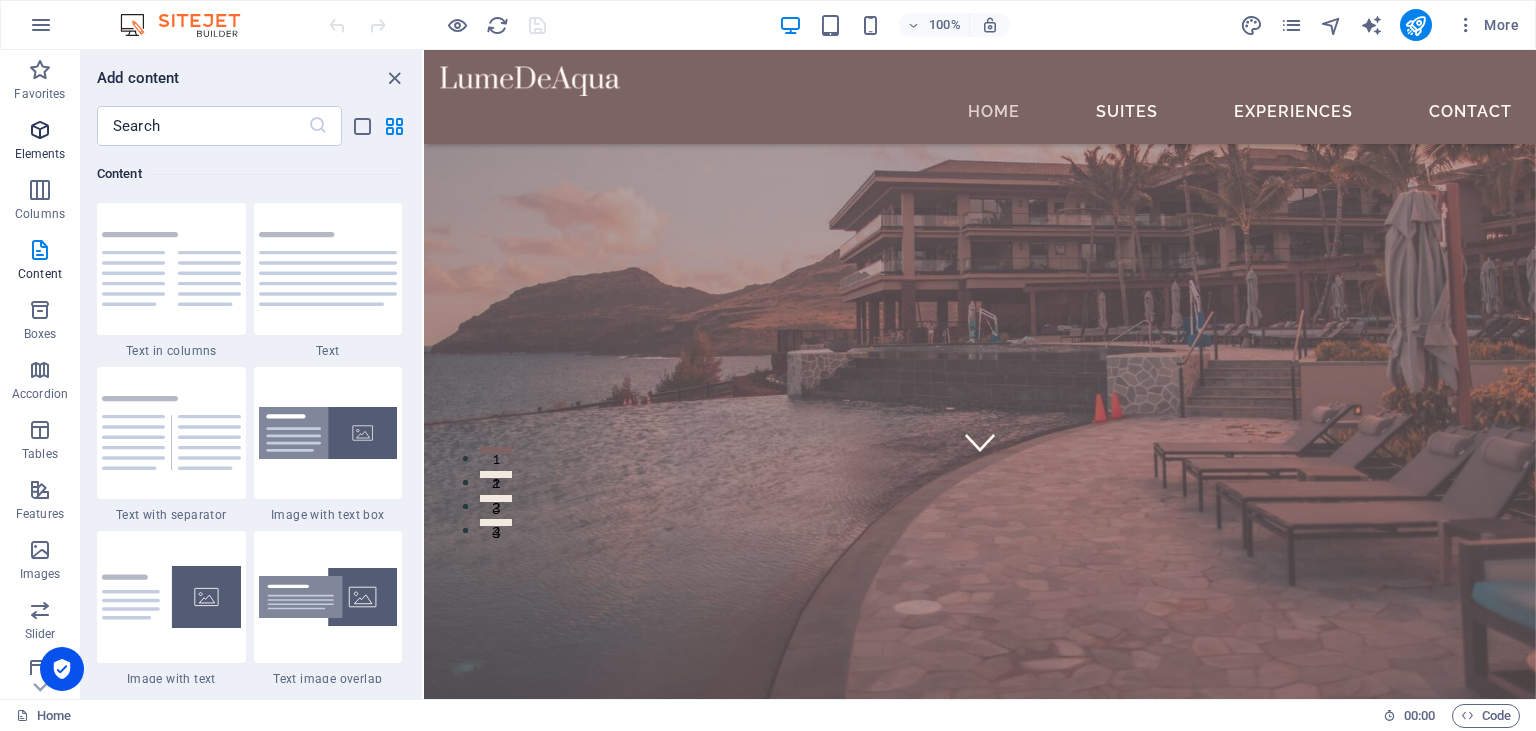 click at bounding box center (40, 130) 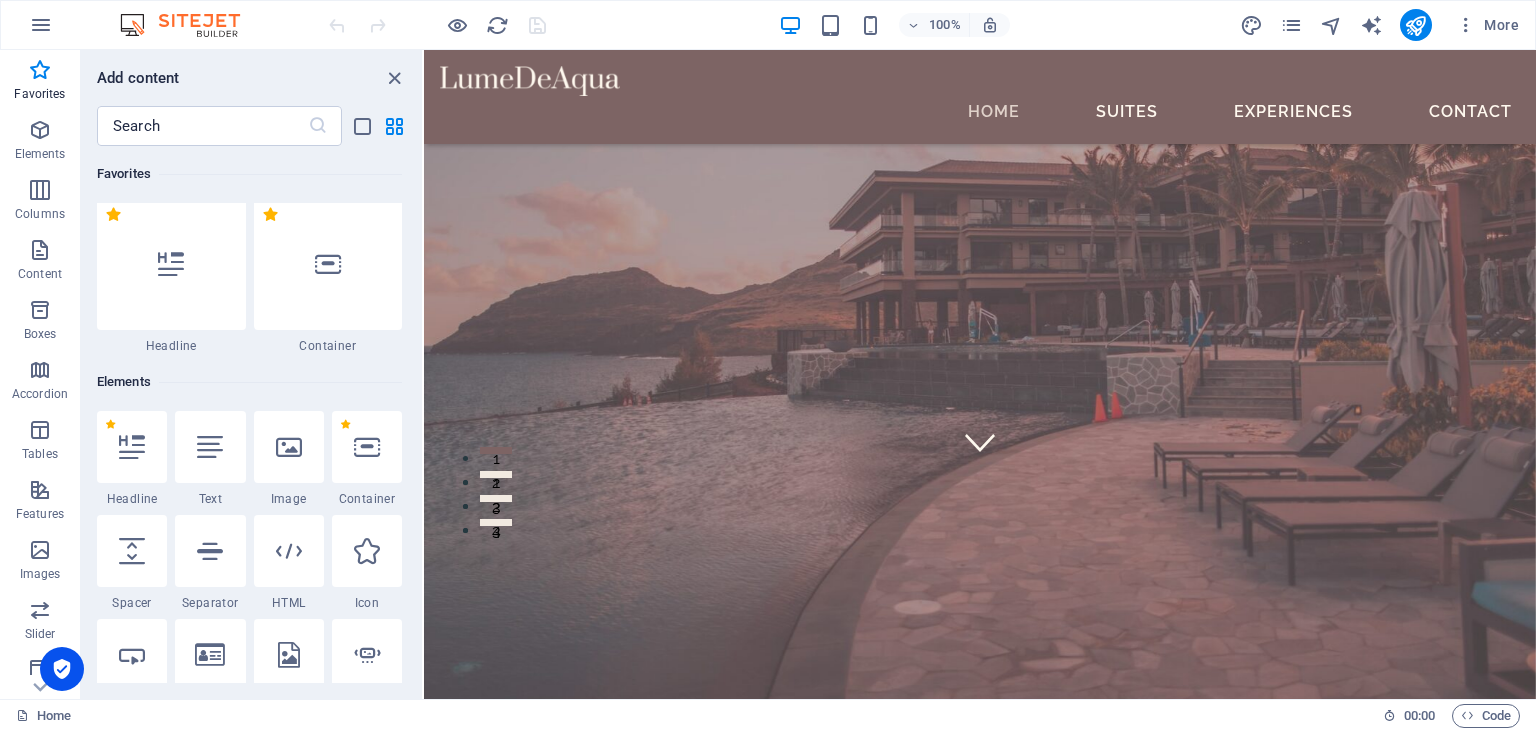scroll, scrollTop: 0, scrollLeft: 0, axis: both 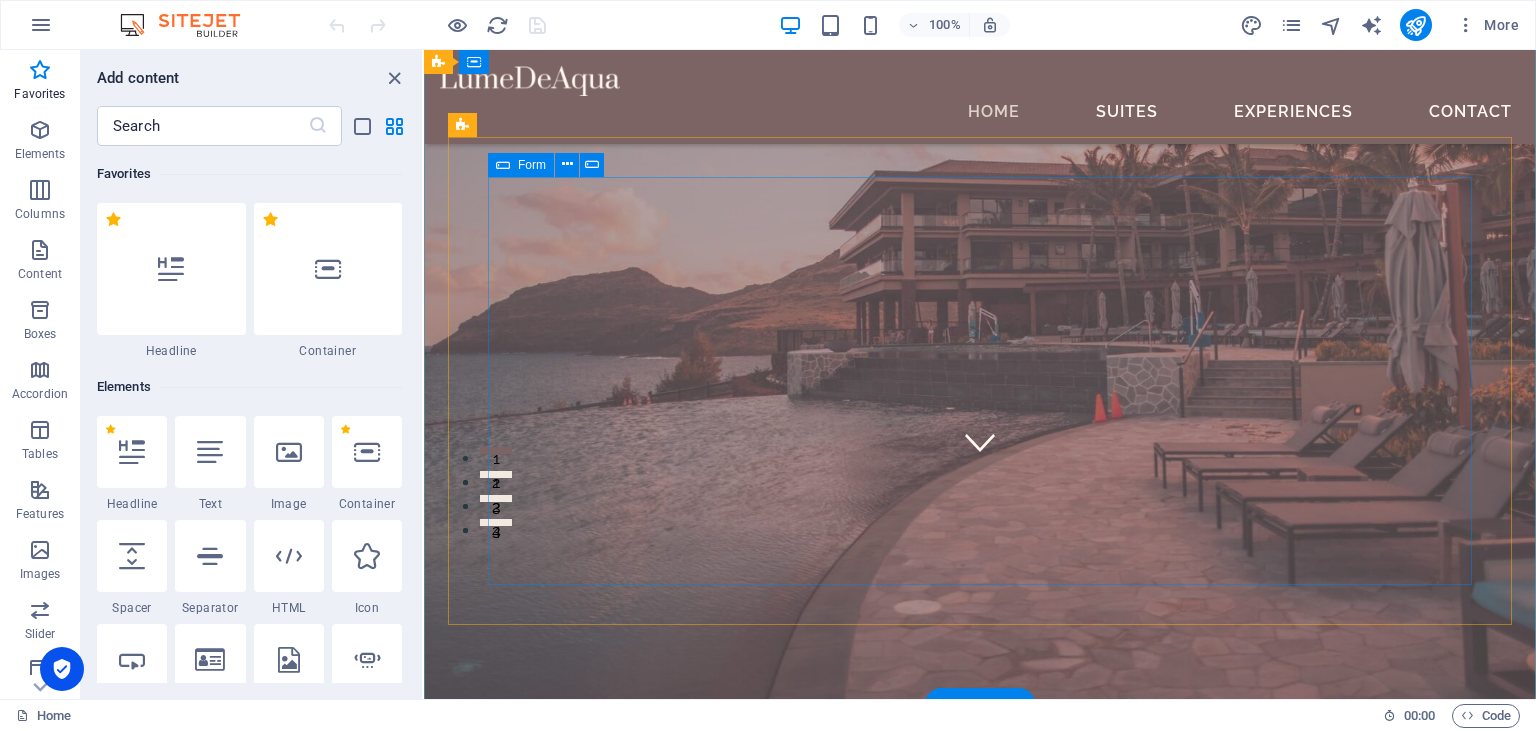 click on "CHECK IN CHECK OUT ADULTS BOOK A STAY   I have read and understand the privacy policy. Nicht lesbar? Neu generieren" at bounding box center [980, 1317] 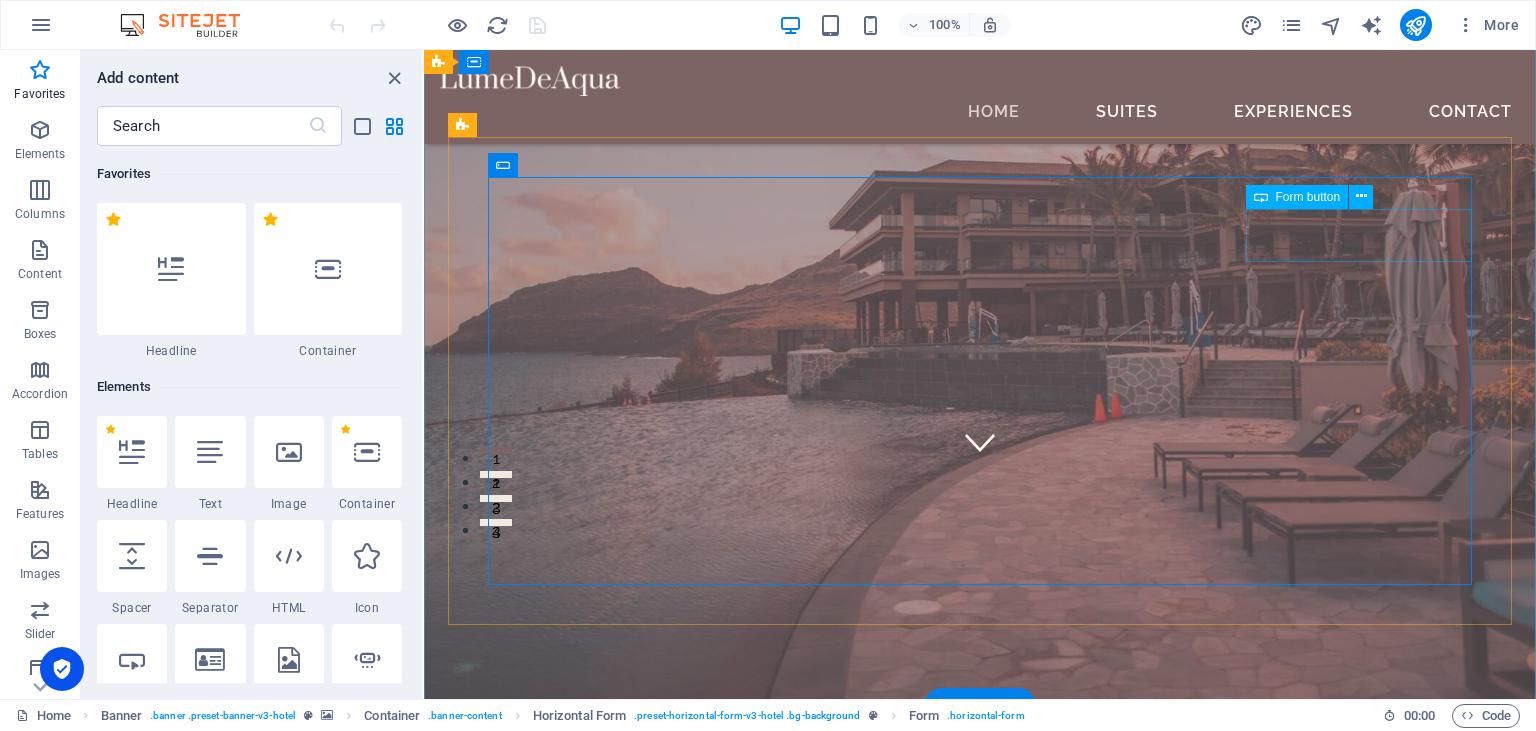 click on "BOOK A STAY" at bounding box center (980, 1199) 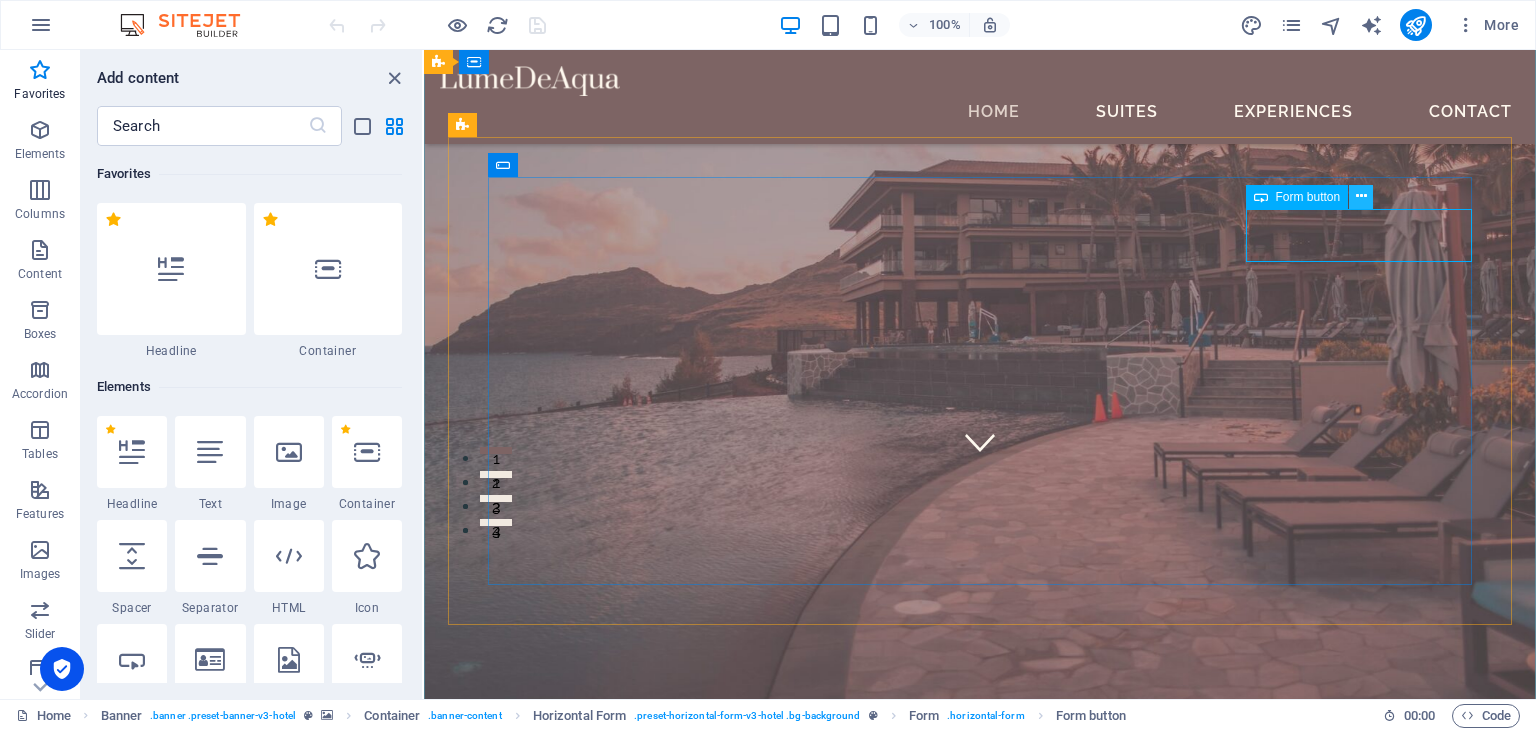 click at bounding box center (1361, 196) 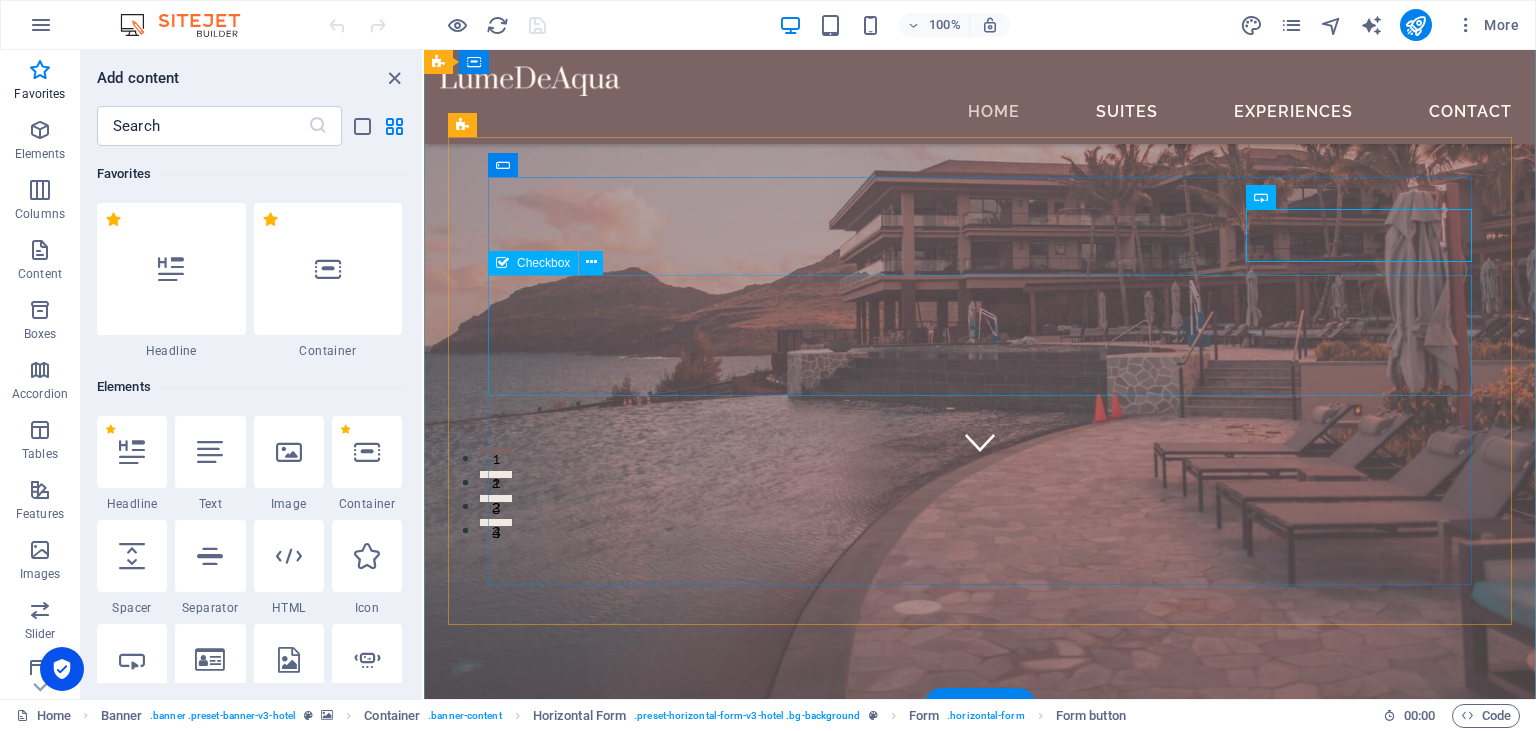 click on "I have read and understand the privacy policy." at bounding box center [980, 1294] 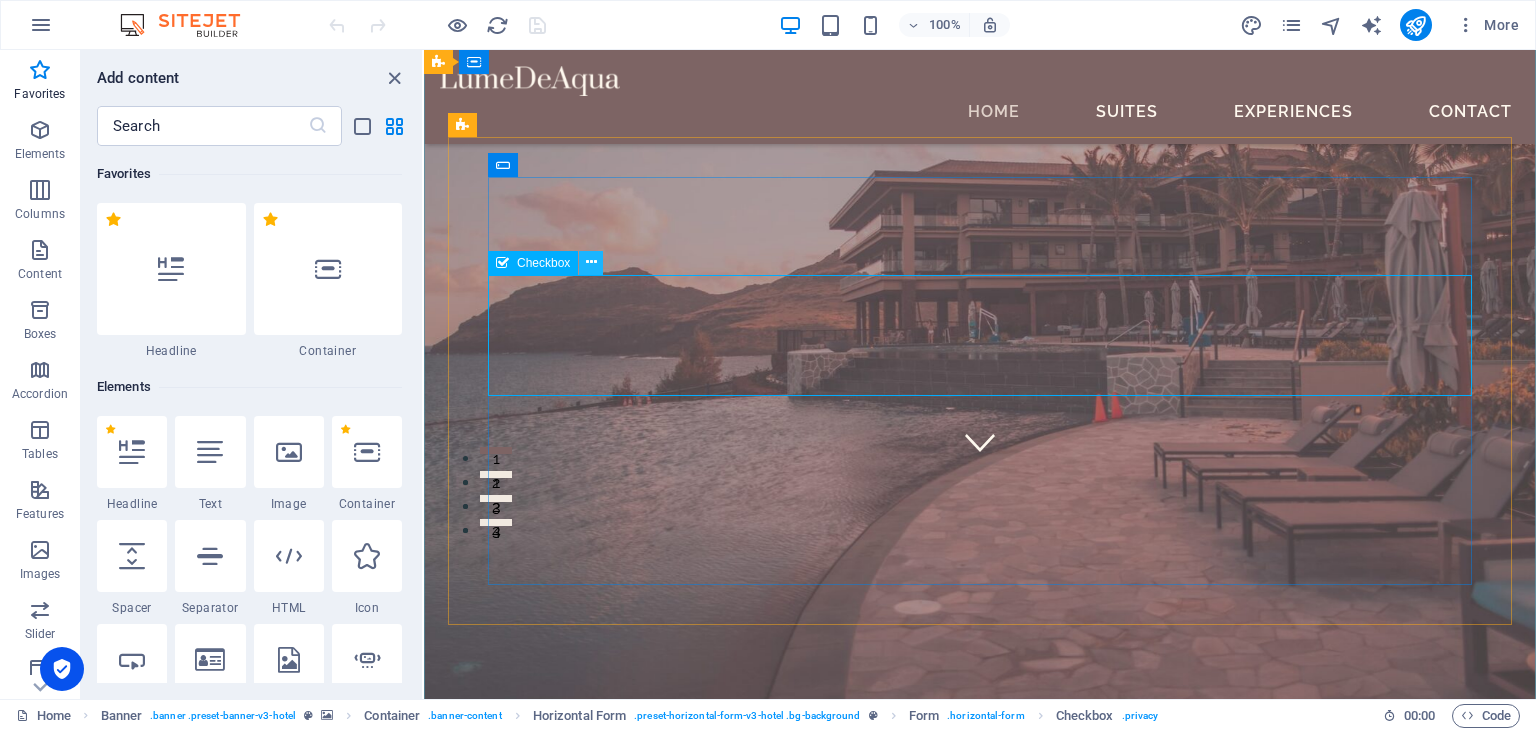 click at bounding box center (591, 262) 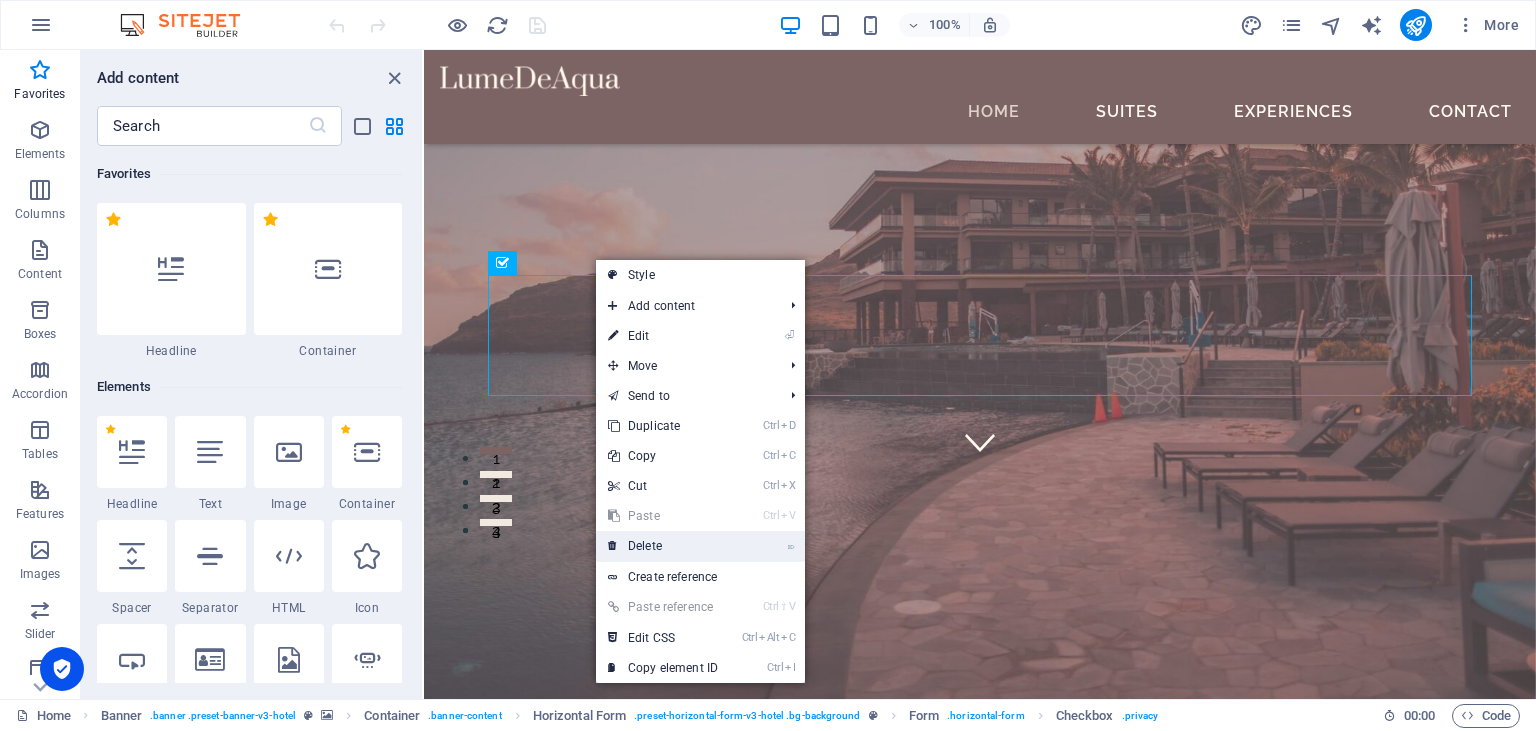 click on "⌦  Delete" at bounding box center [663, 546] 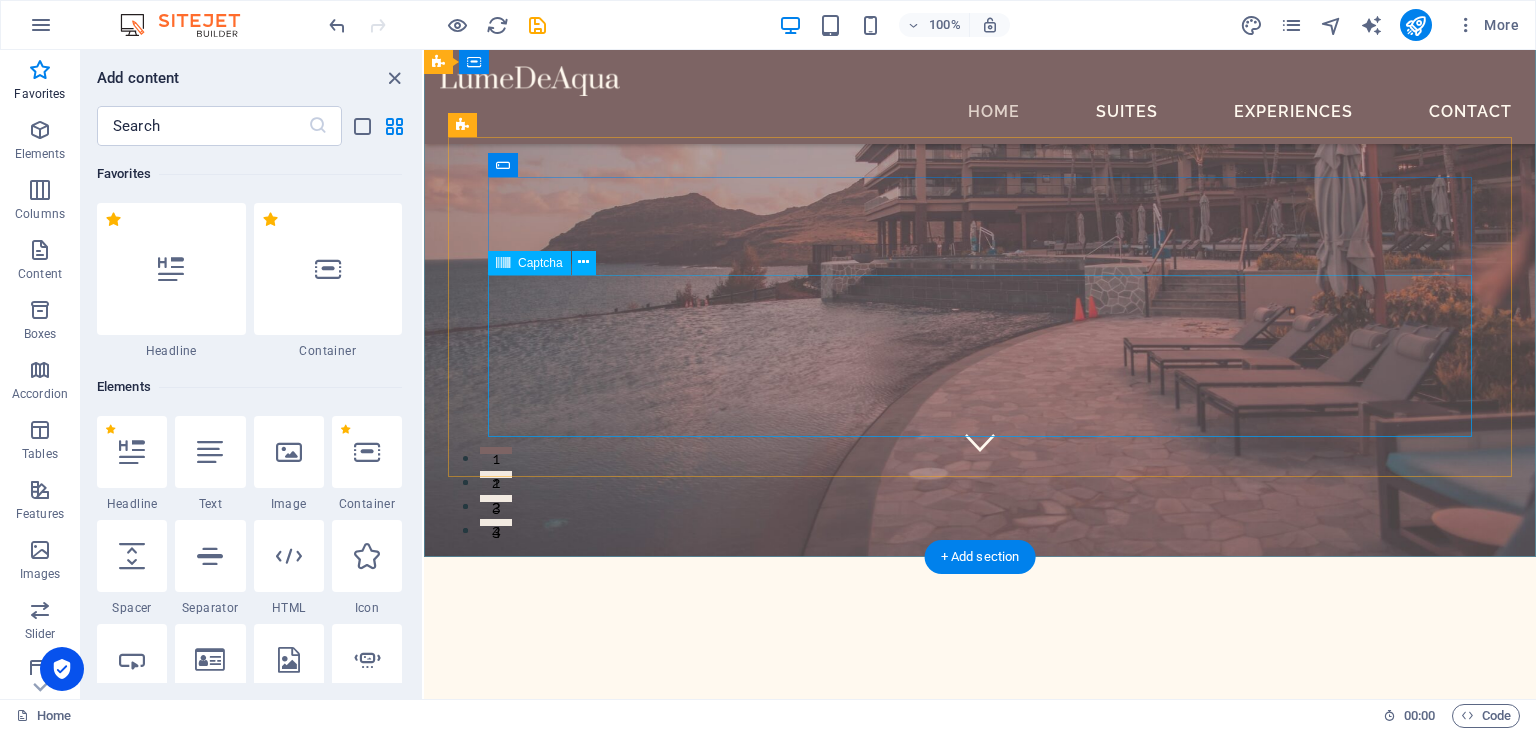 click on "Nicht lesbar? Neu generieren" at bounding box center [980, 1185] 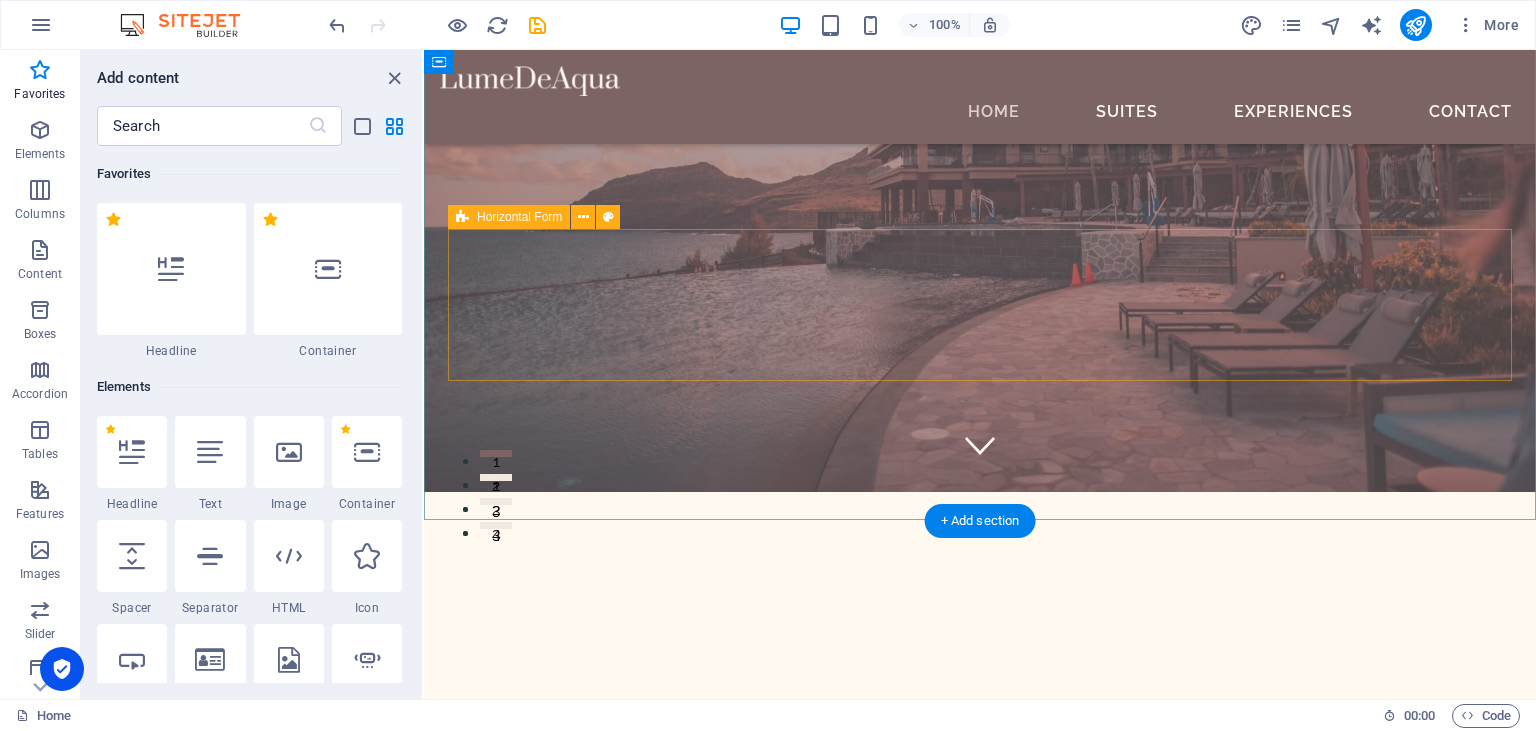 scroll, scrollTop: 211, scrollLeft: 0, axis: vertical 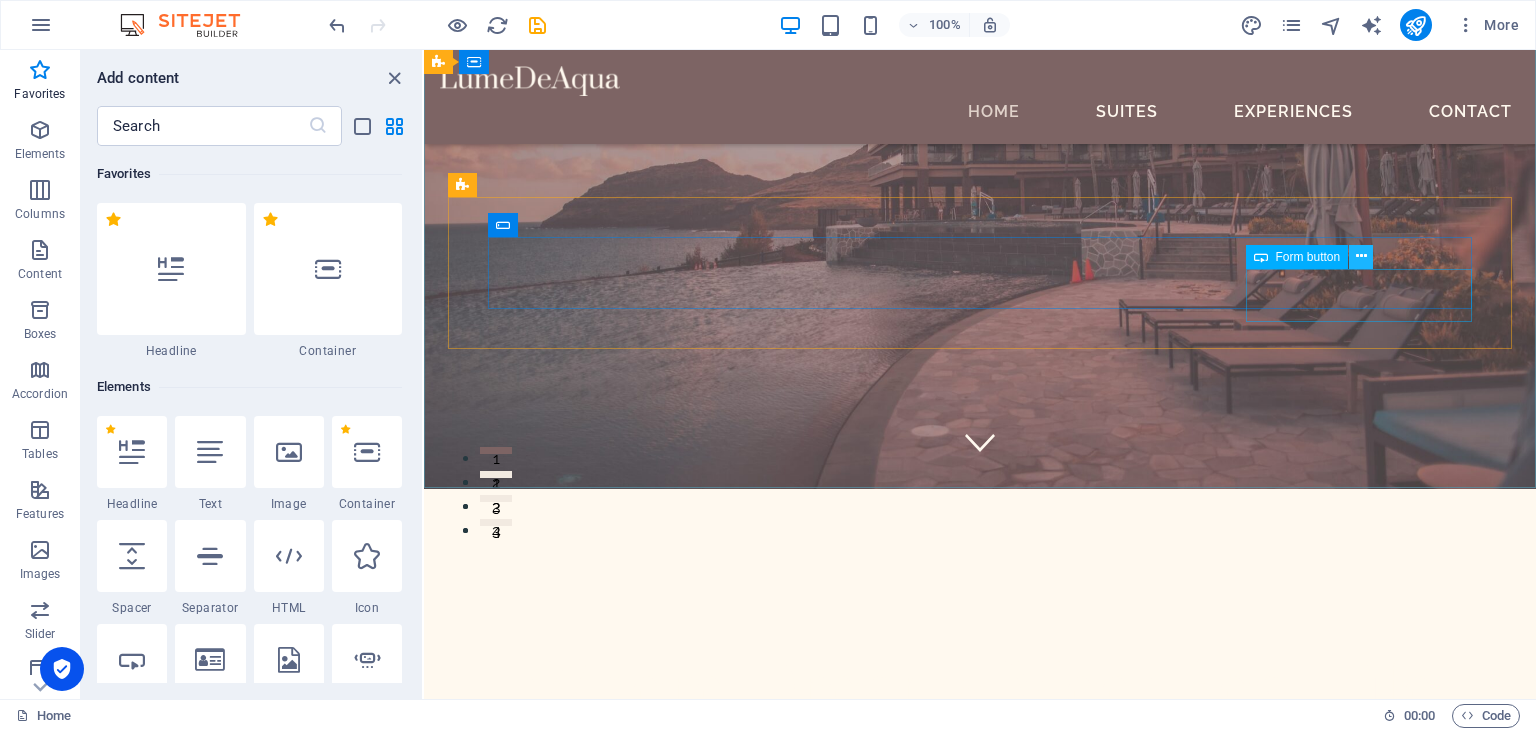 click at bounding box center [1361, 256] 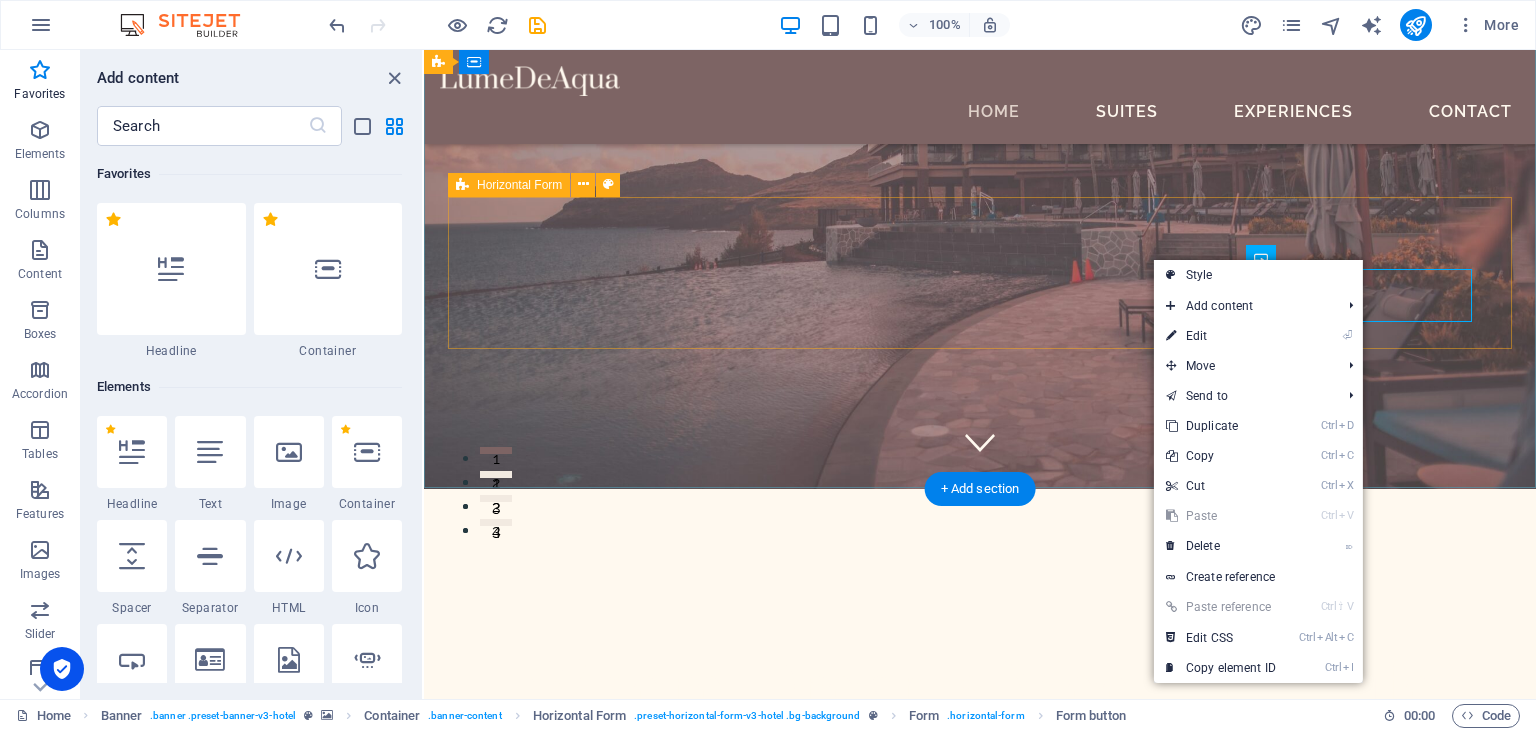 click on "CHECK IN CHECK OUT ADULTS BOOK A STAY" at bounding box center (980, 907) 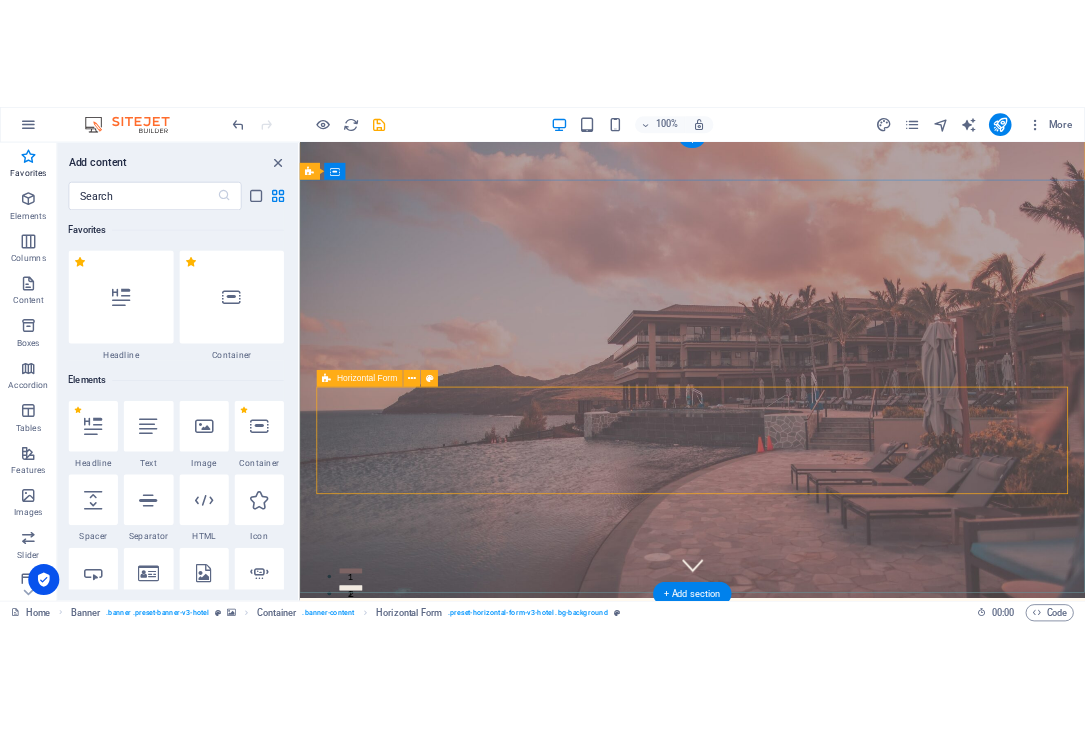 scroll, scrollTop: 0, scrollLeft: 0, axis: both 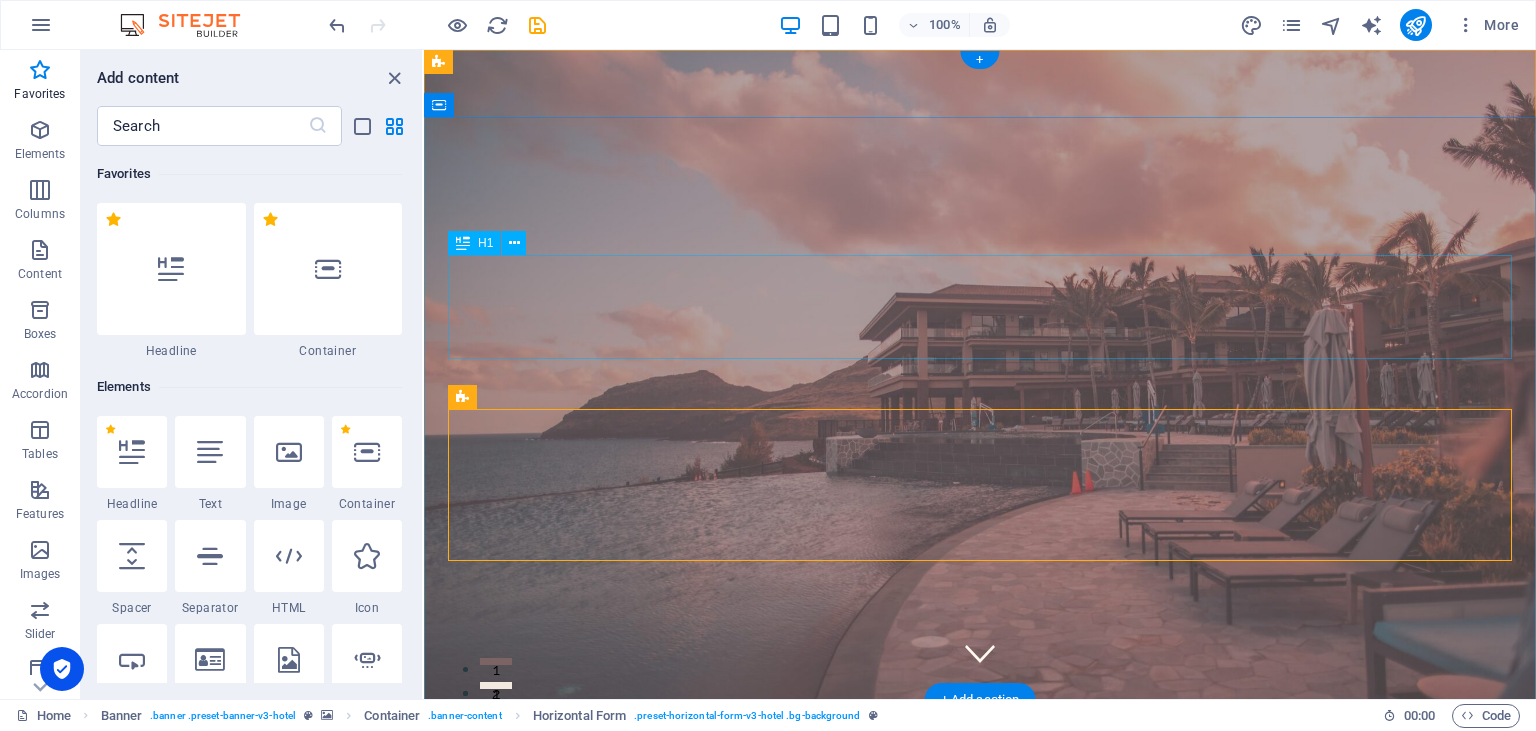 click on "Where Dreams Meet Real Life" at bounding box center [980, 931] 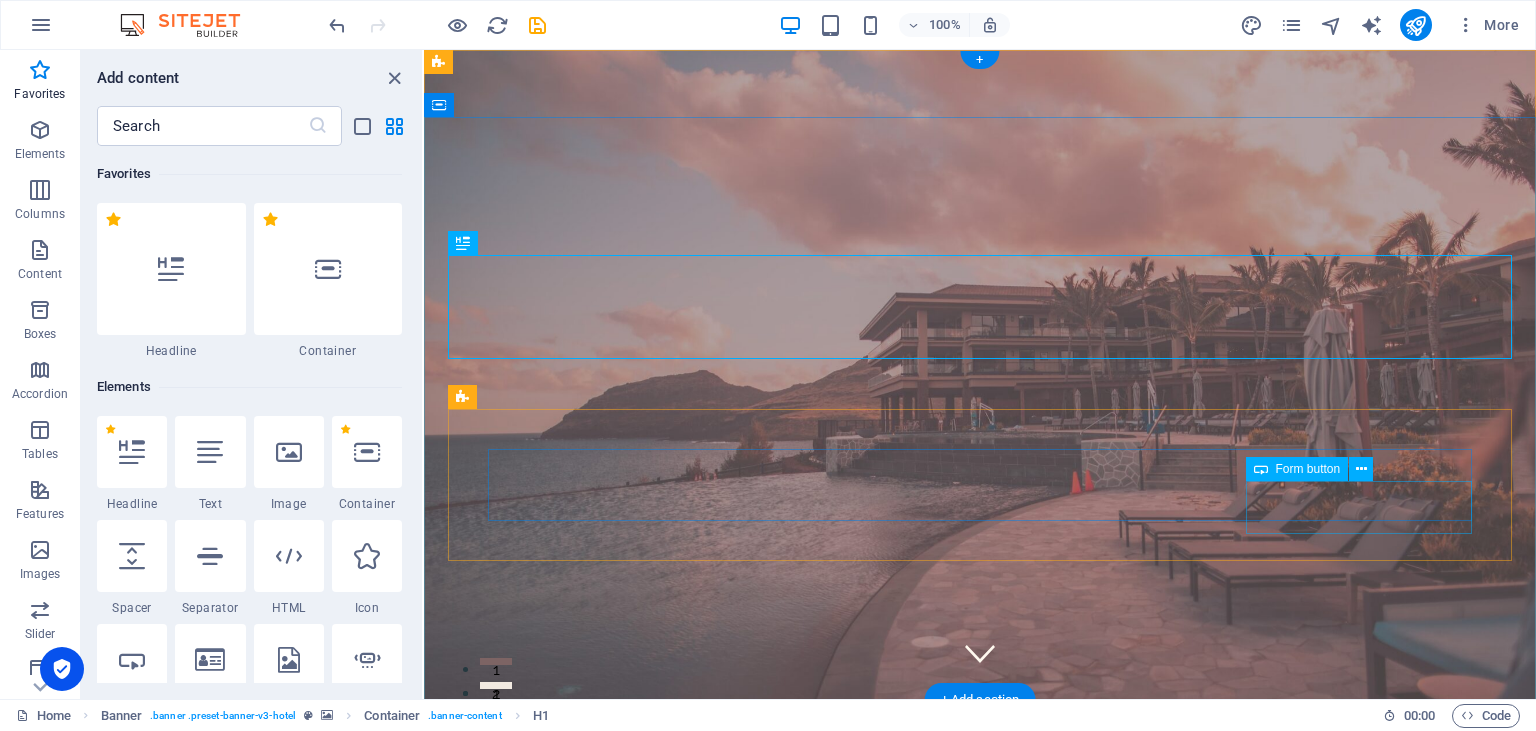 click on "BOOK A STAY" at bounding box center (980, 1226) 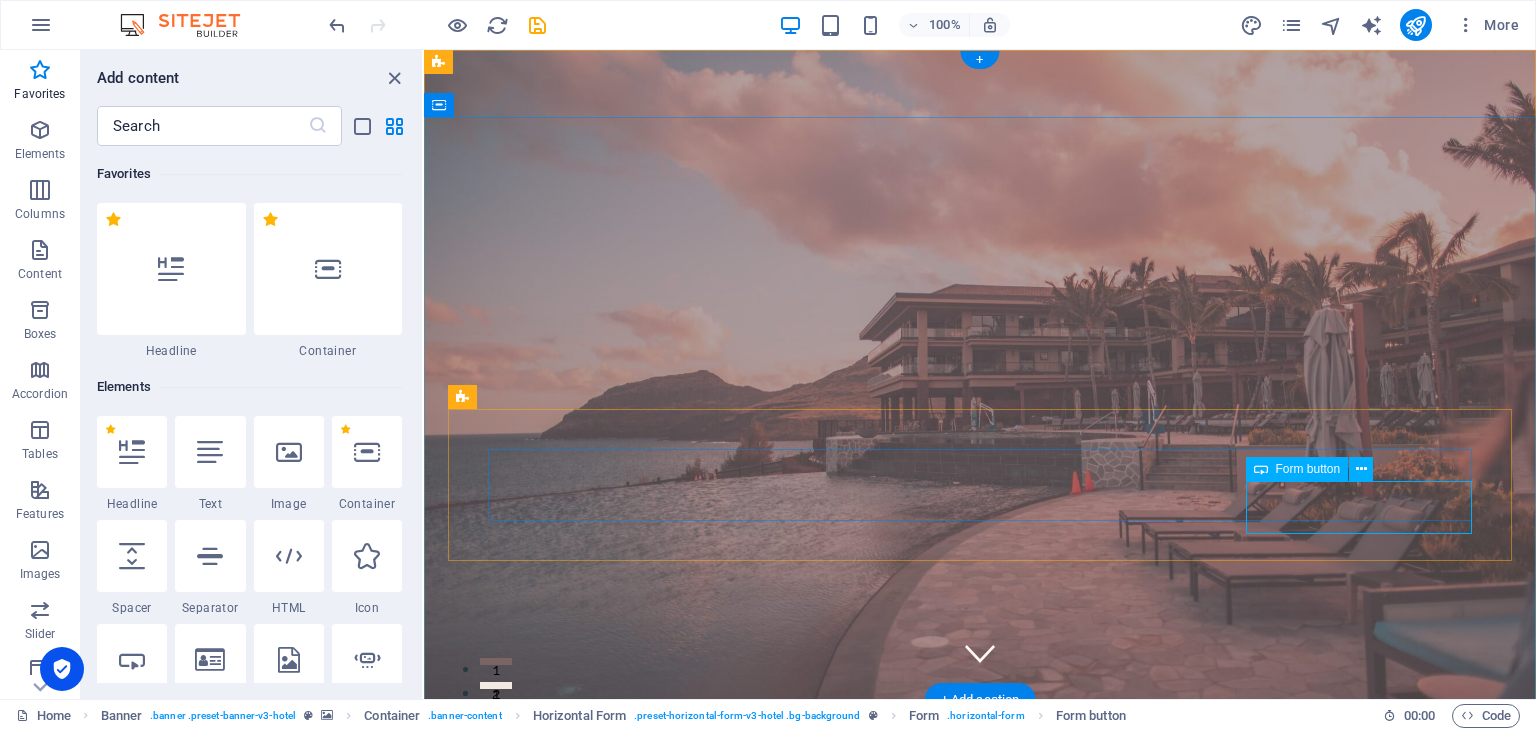 click on "BOOK A STAY" at bounding box center [980, 1226] 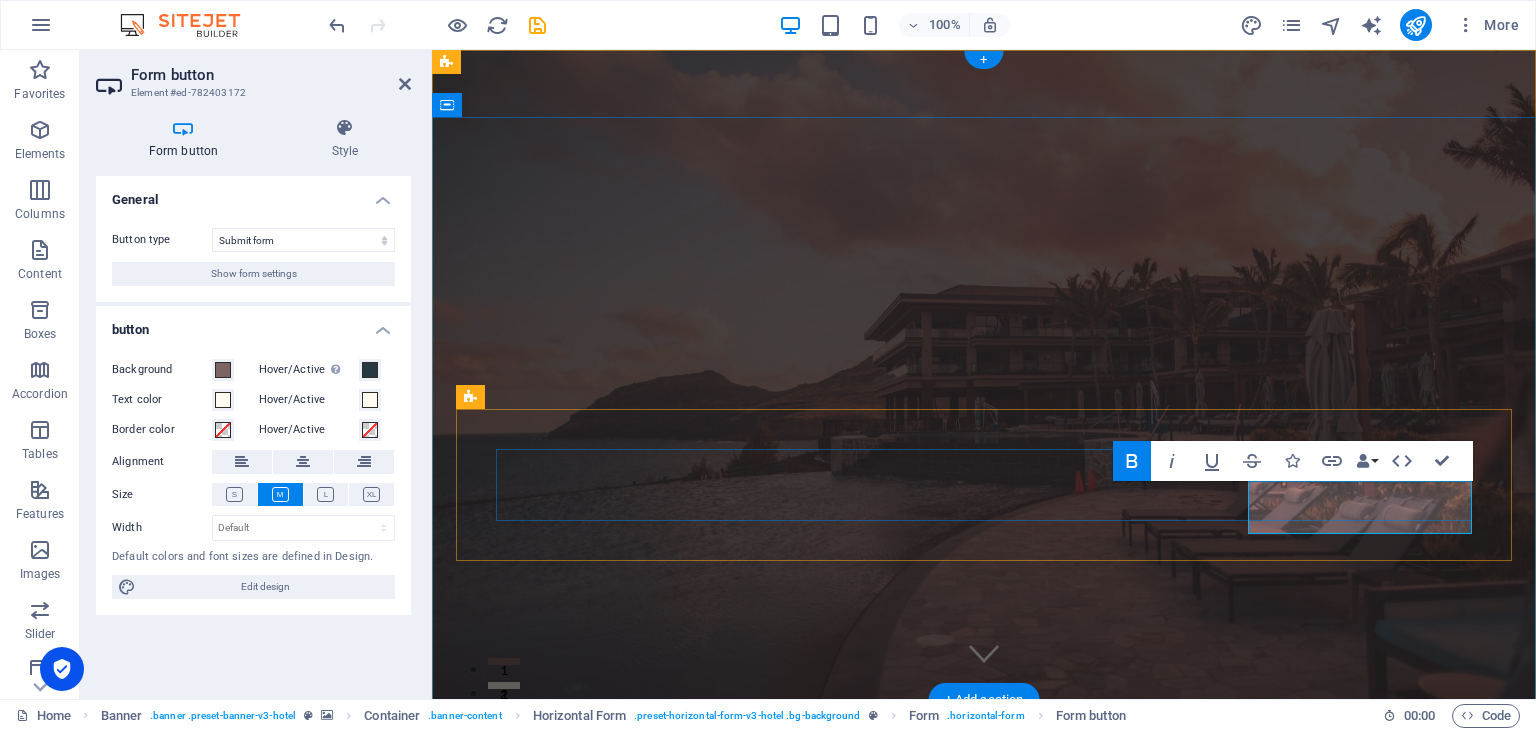 click on "BOOK A STAY" at bounding box center (984, 1224) 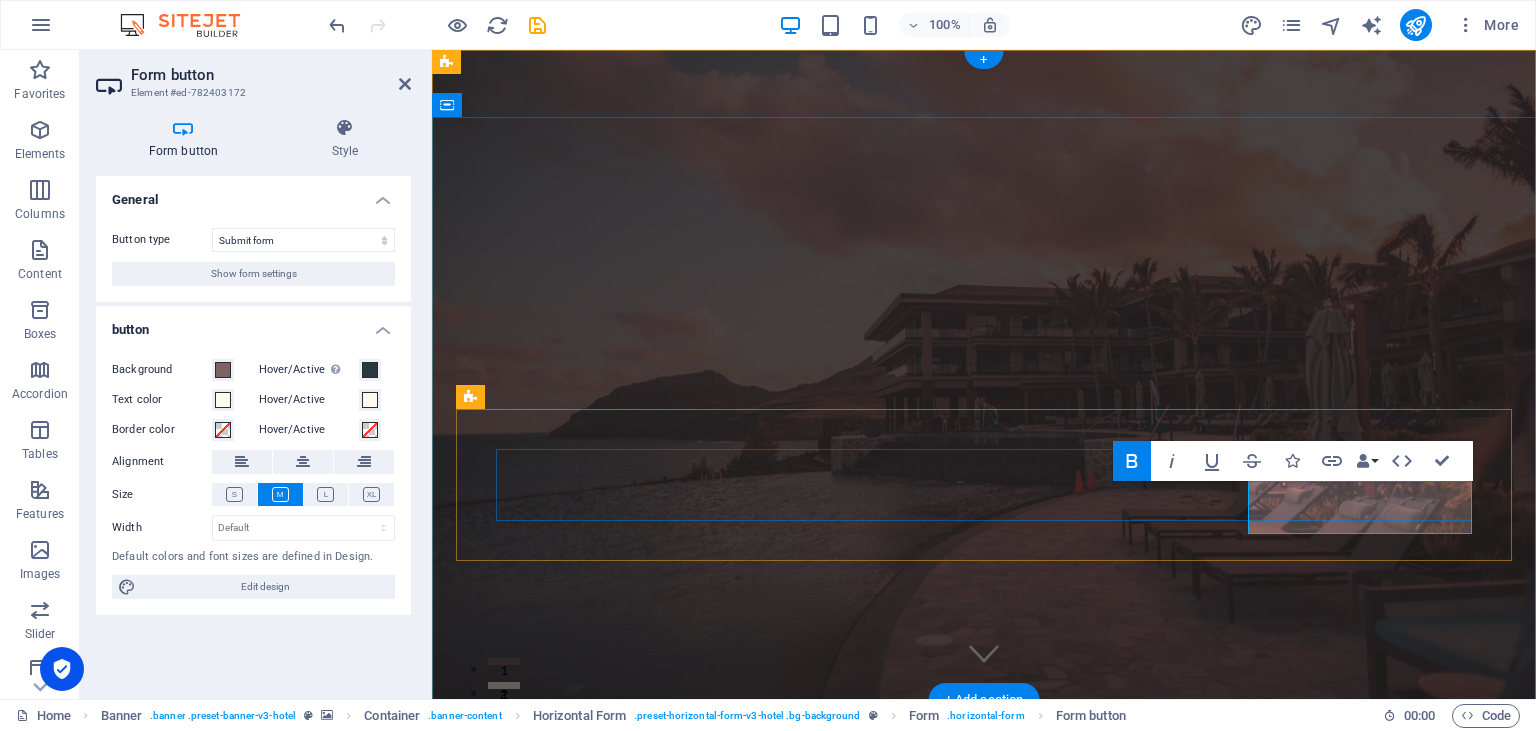 type on "Submit" 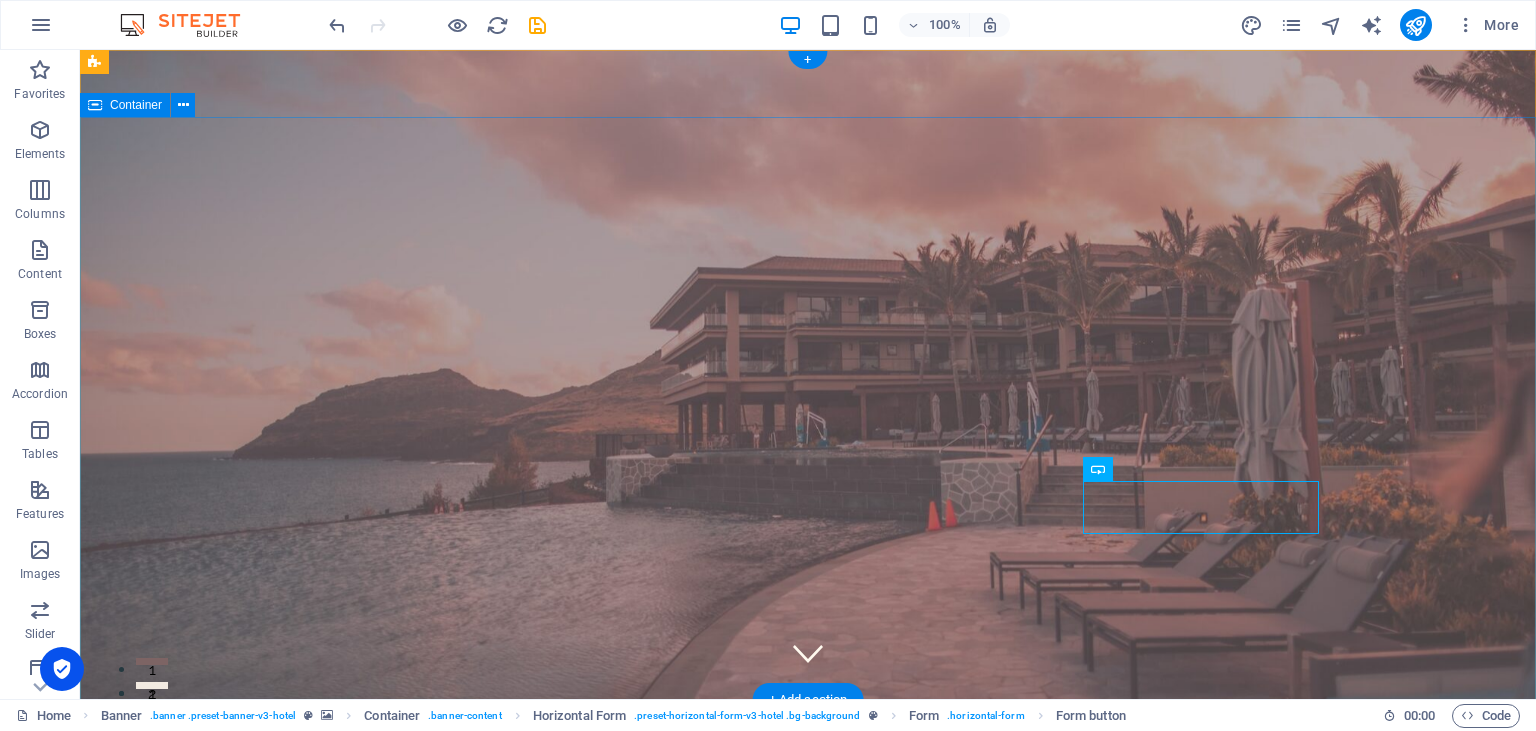 click on "Where Dreams Meet Real Life CHECK IN CHECK OUT ADULTS CHECK AVAILABILITY" at bounding box center (808, 1033) 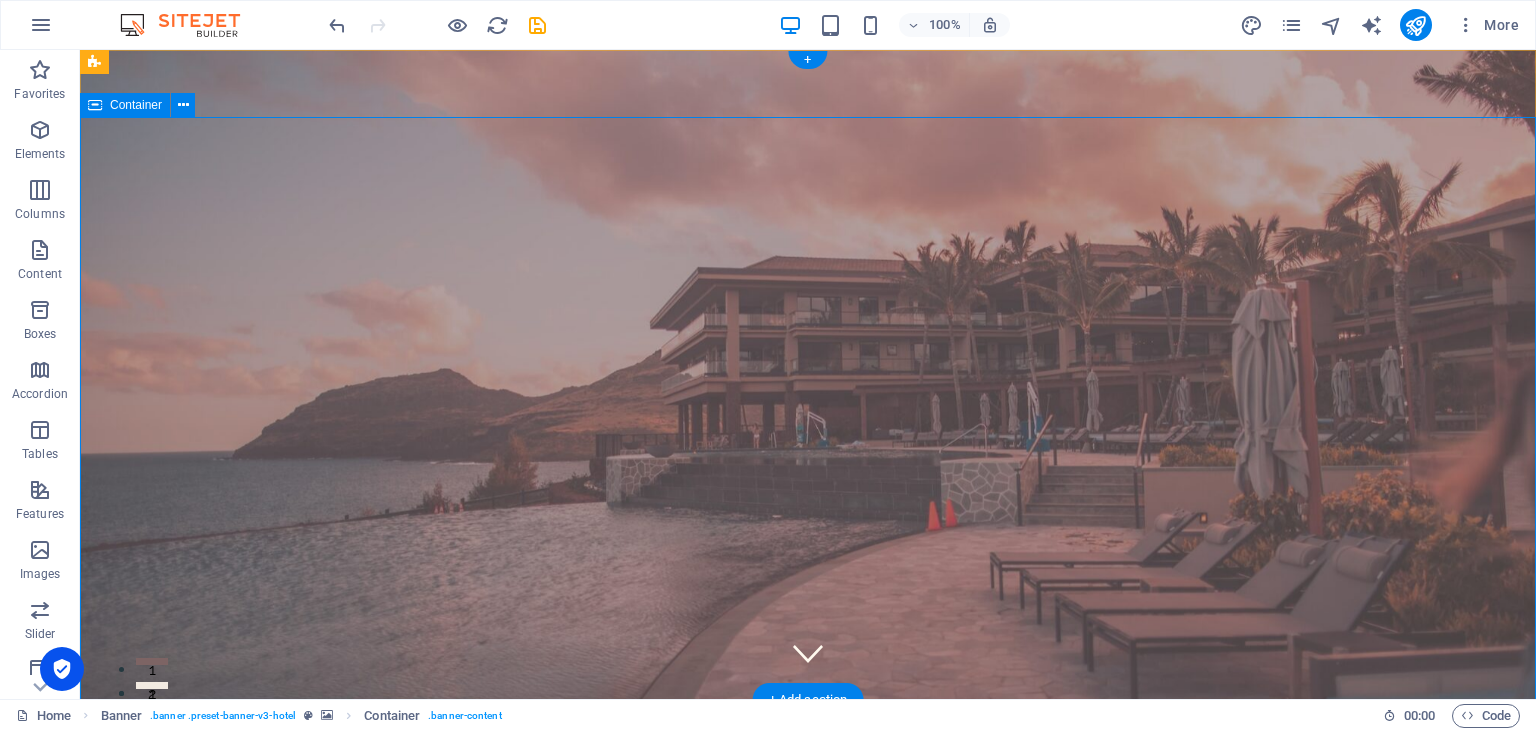 click on "Where Dreams Meet Real Life CHECK IN CHECK OUT ADULTS CHECK AVAILABILITY" at bounding box center [808, 1033] 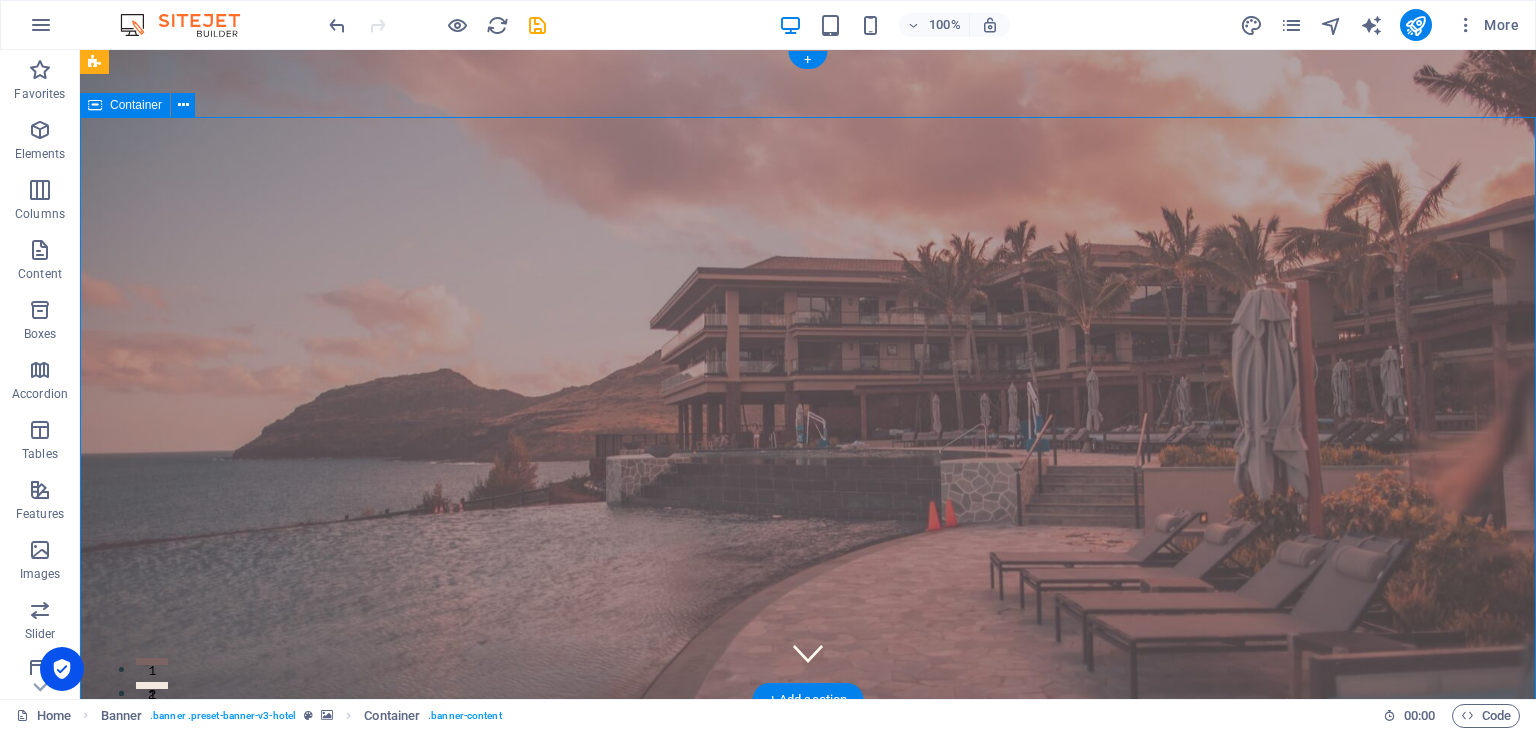click on "Where Dreams Meet Real Life CHECK IN CHECK OUT ADULTS CHECK AVAILABILITY" at bounding box center [808, 1033] 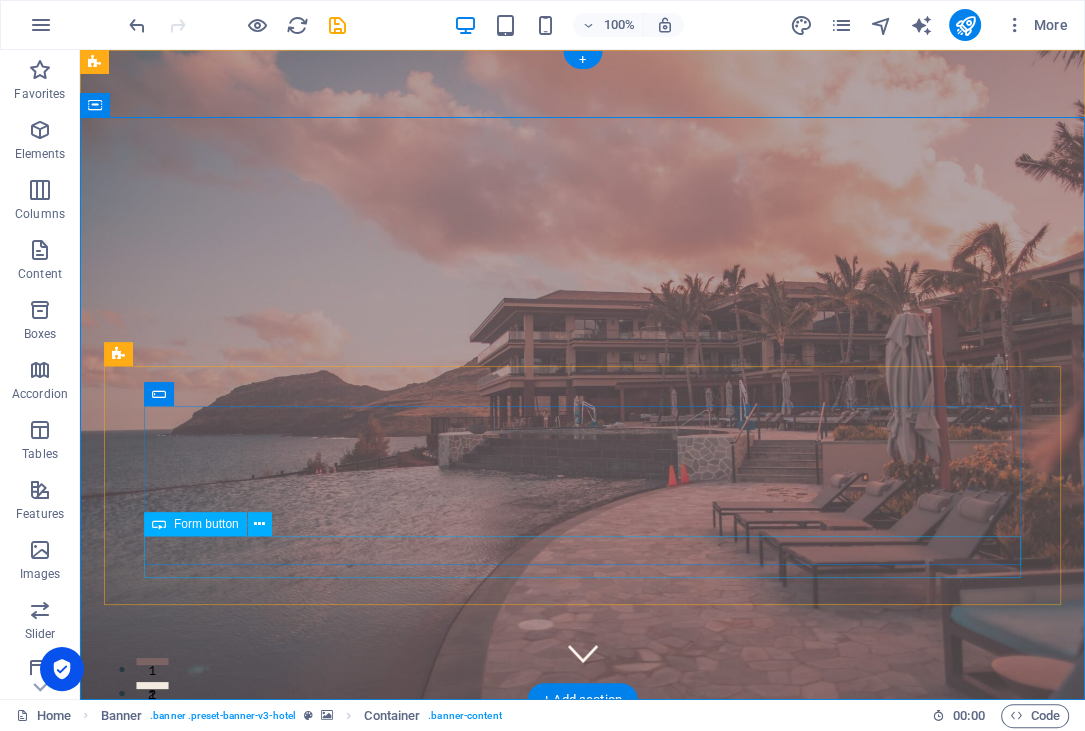 click on "CHECK AVAILABILITY" at bounding box center (582, 1226) 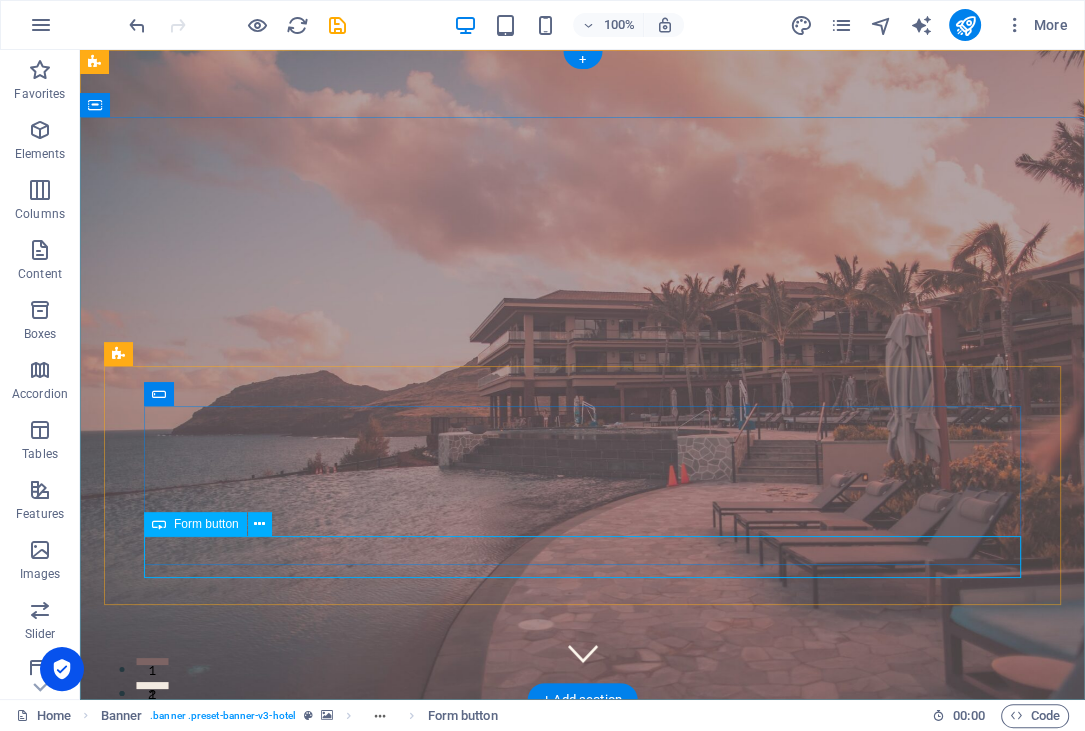 click on "CHECK AVAILABILITY" at bounding box center (582, 1226) 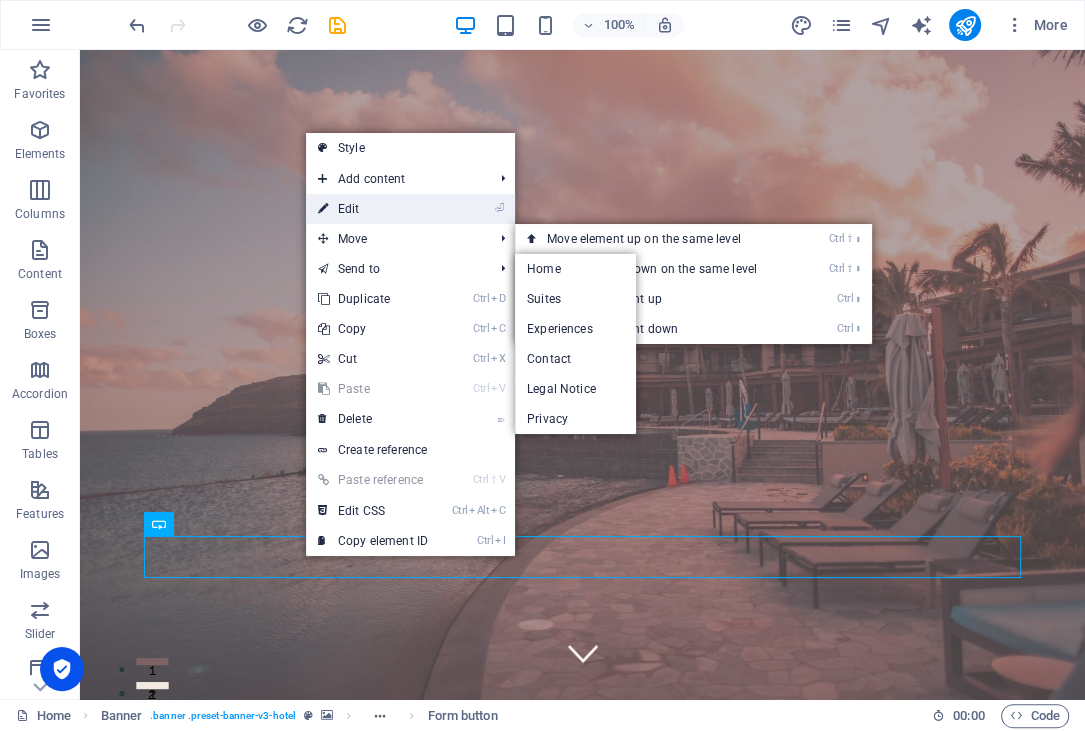 click on "⏎  Edit" at bounding box center [373, 209] 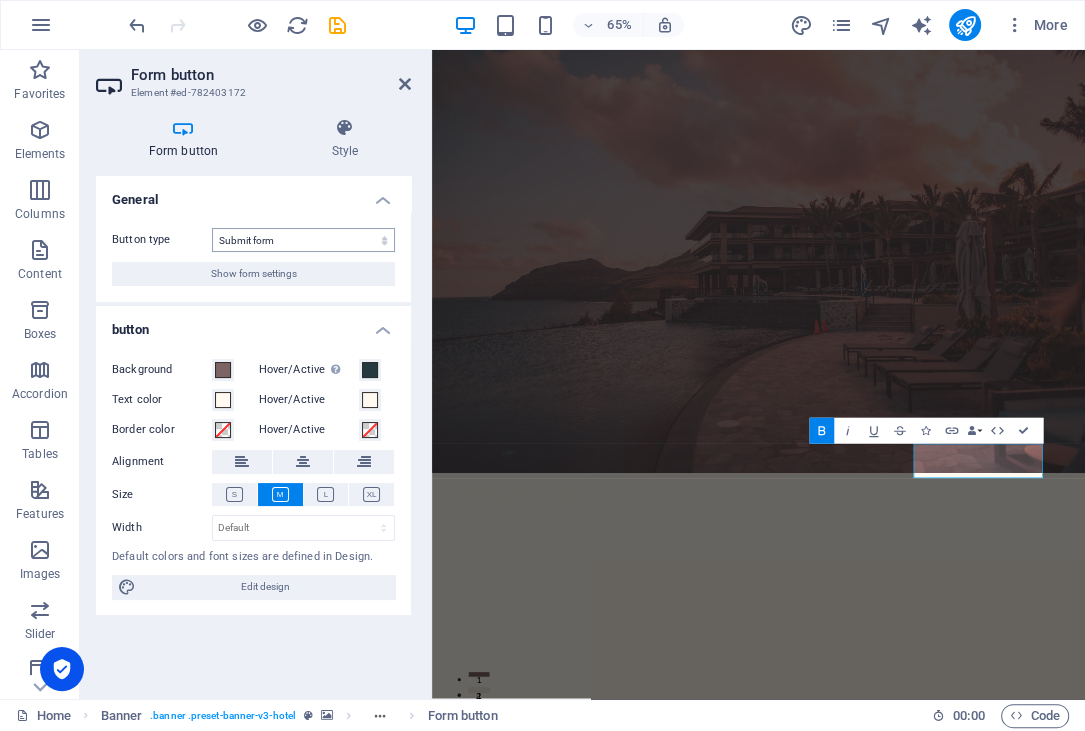 click on "Submit form Reset form No action" at bounding box center (303, 240) 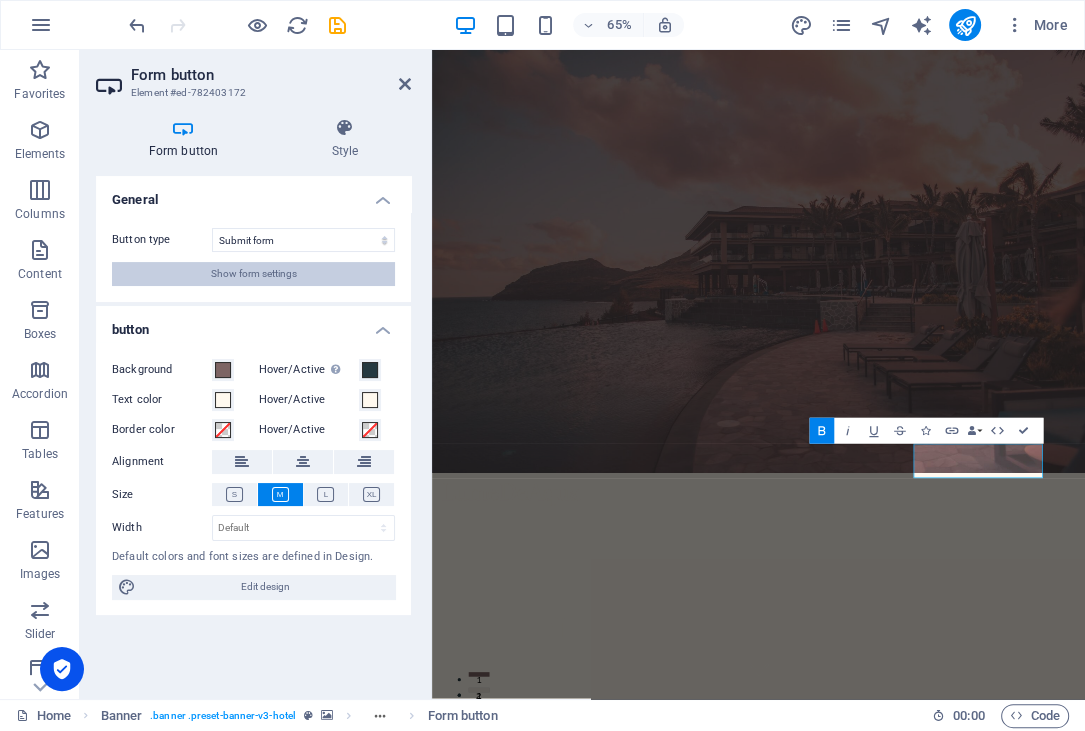 click on "Show form settings" at bounding box center [254, 274] 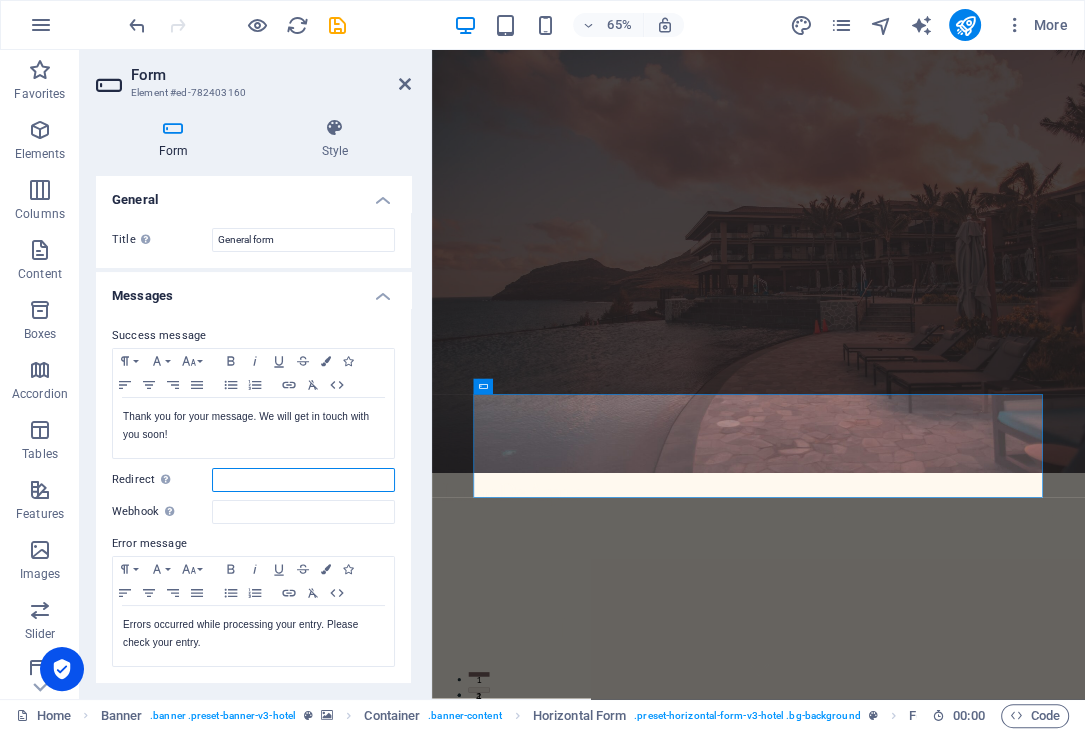 click on "Redirect Define a redirect target upon successful form submission; for example, a success page." at bounding box center [303, 480] 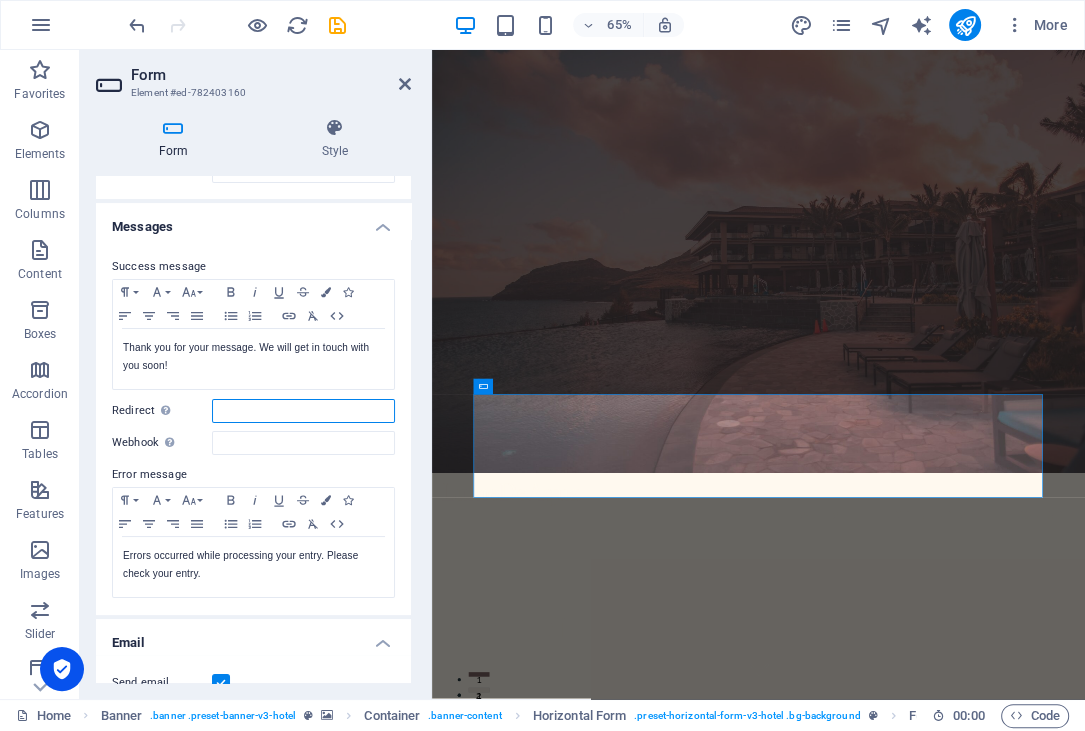 scroll, scrollTop: 0, scrollLeft: 0, axis: both 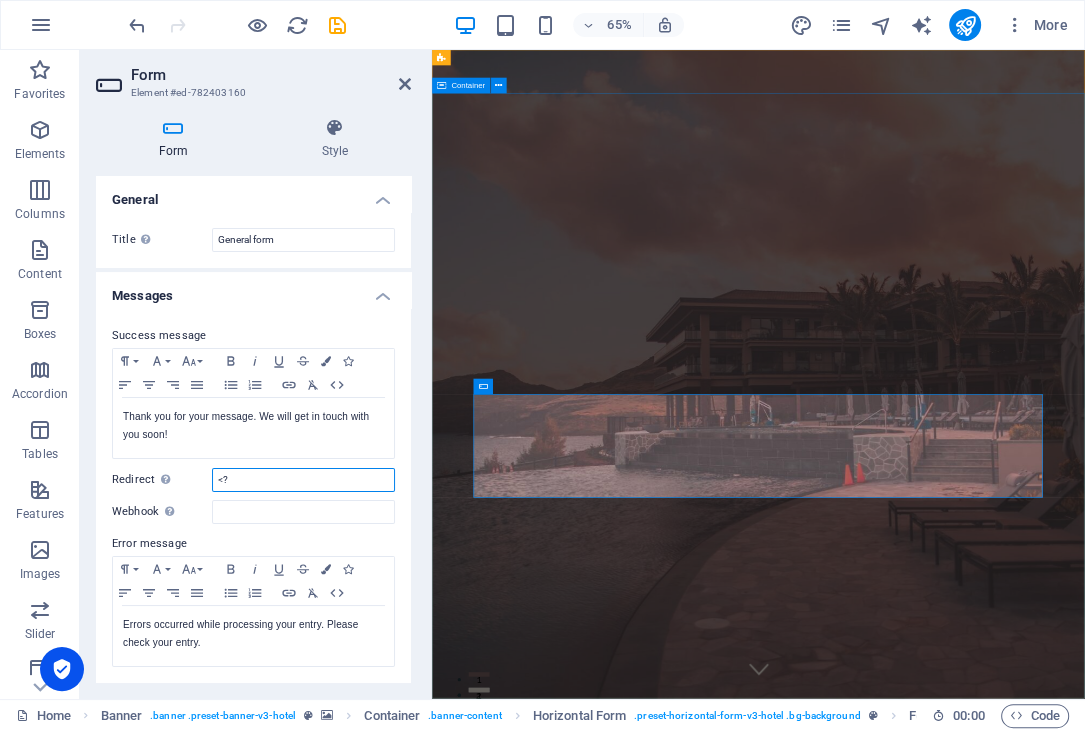 type on "<" 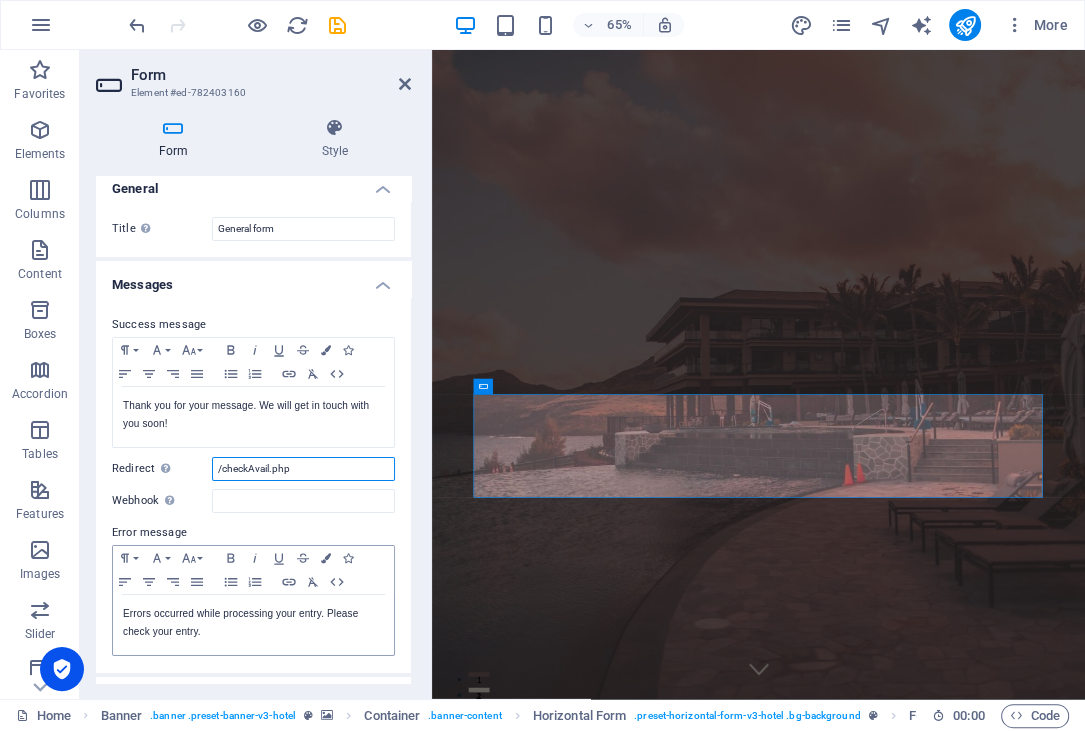 scroll, scrollTop: 0, scrollLeft: 0, axis: both 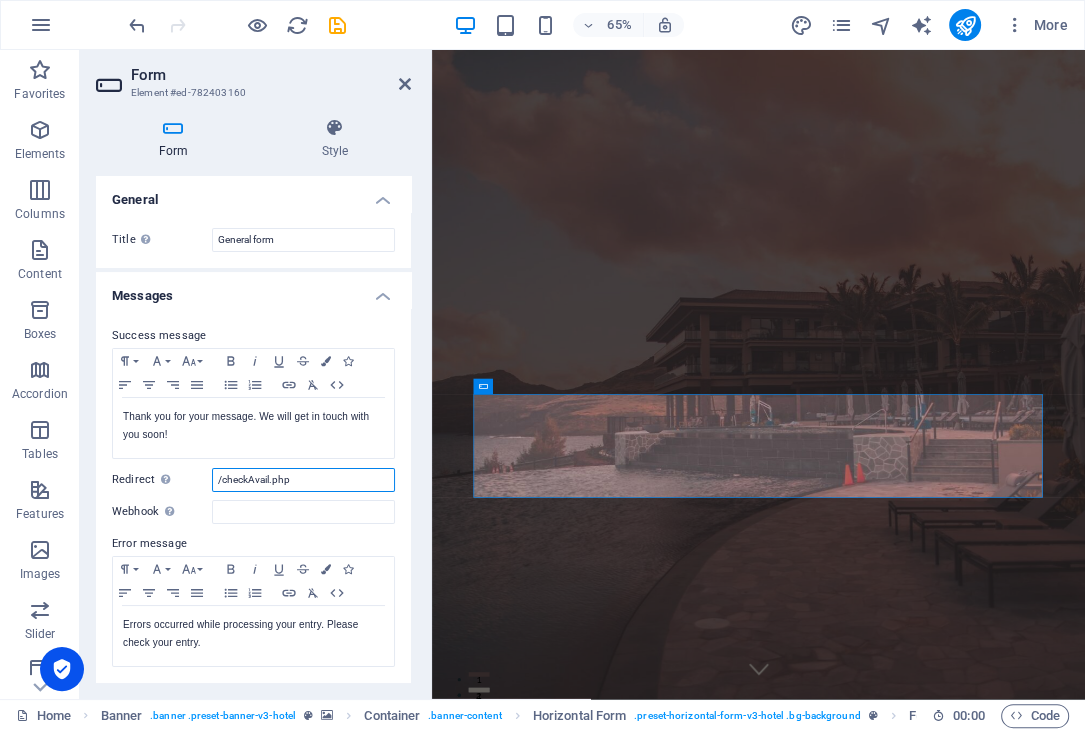 type on "/checkAvail.php" 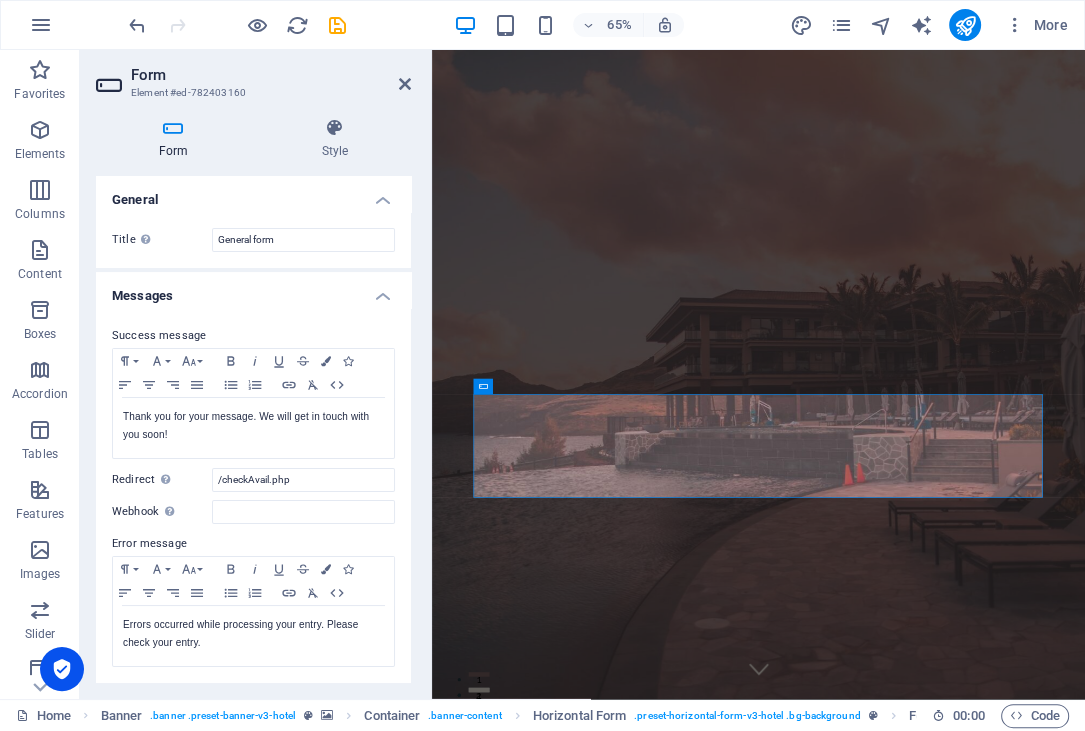 click at bounding box center [62, 669] 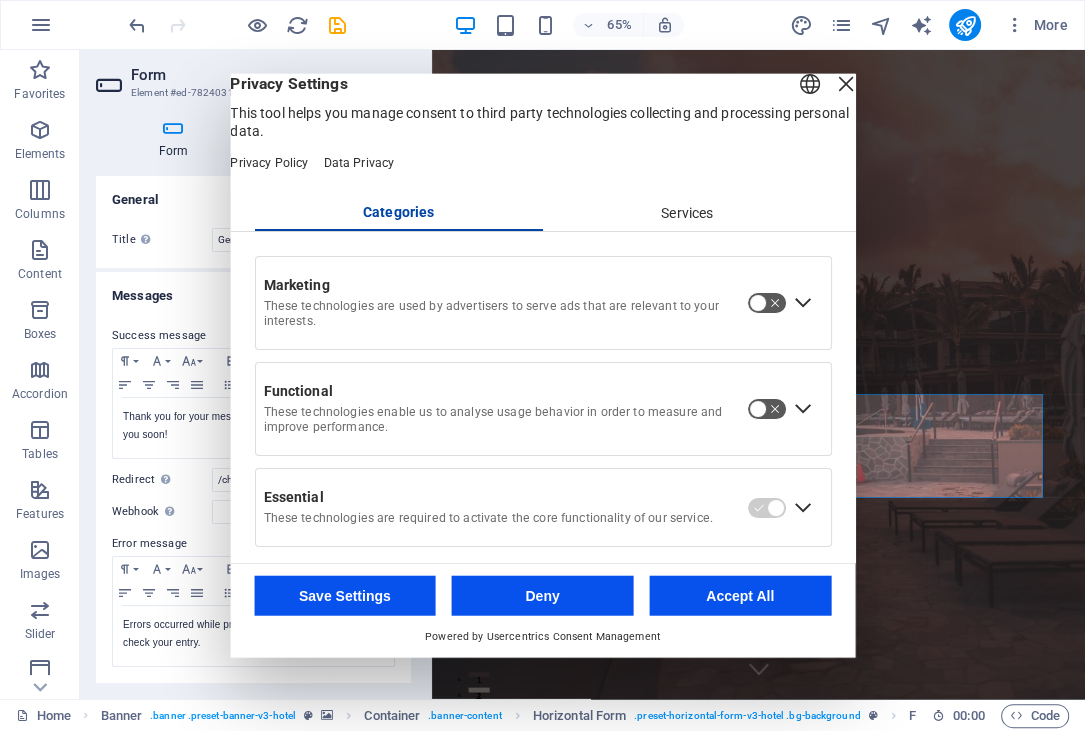 click on "Save Settings" at bounding box center [345, 596] 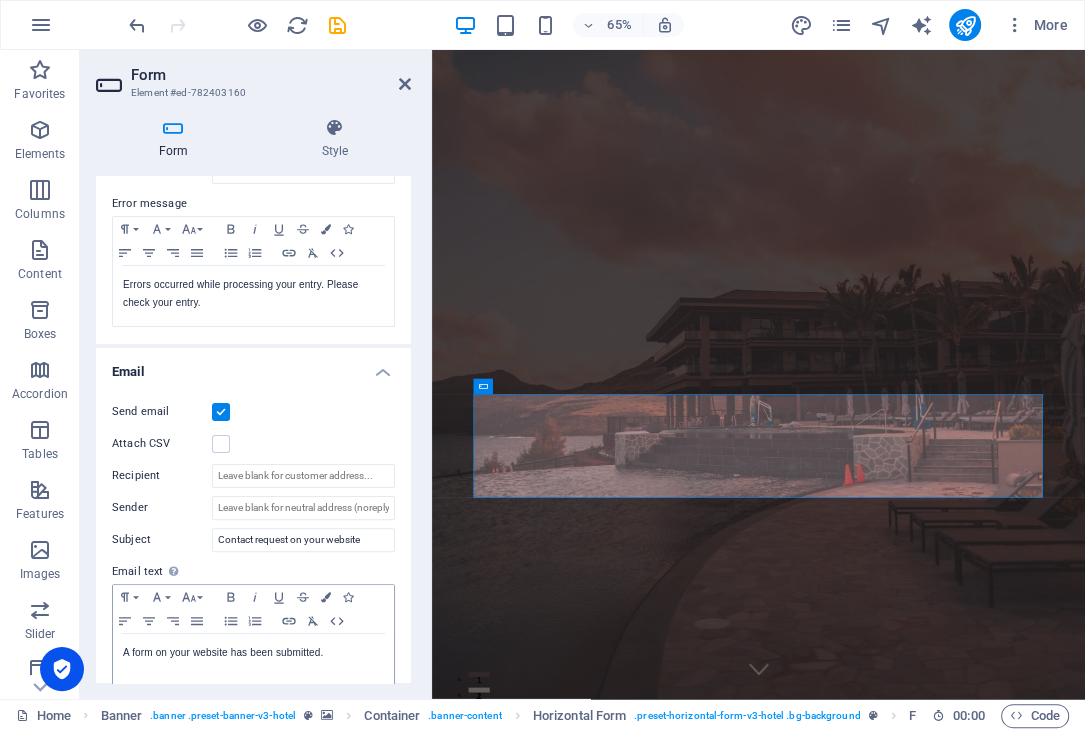 scroll, scrollTop: 365, scrollLeft: 0, axis: vertical 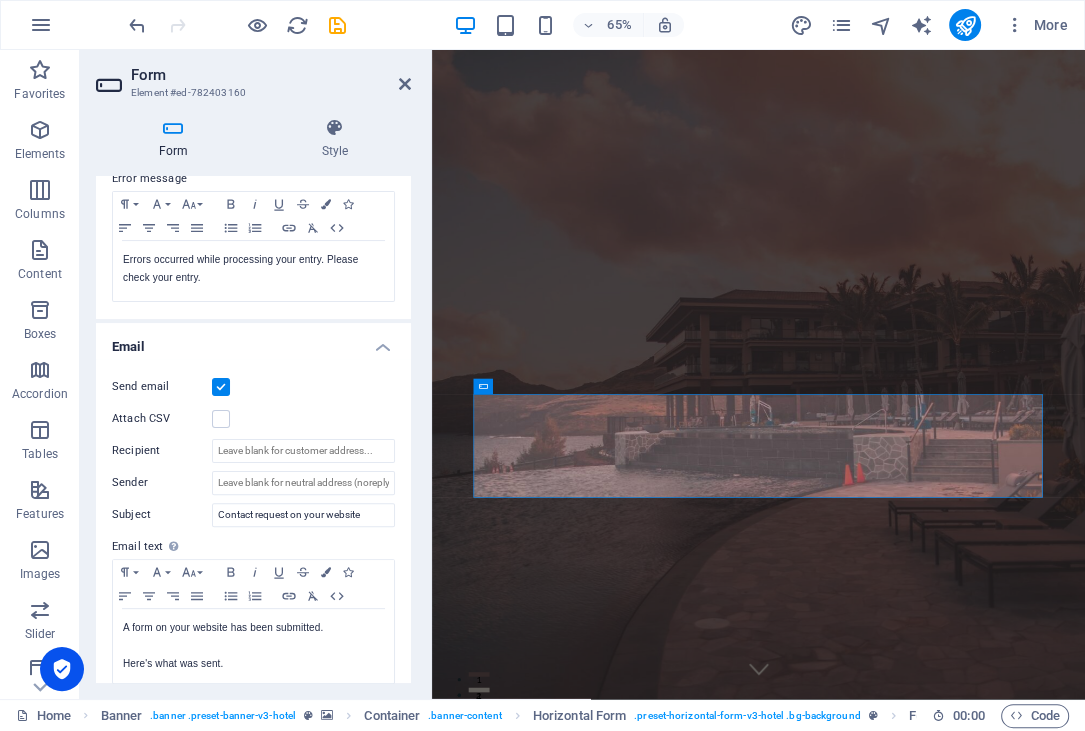 click at bounding box center (221, 387) 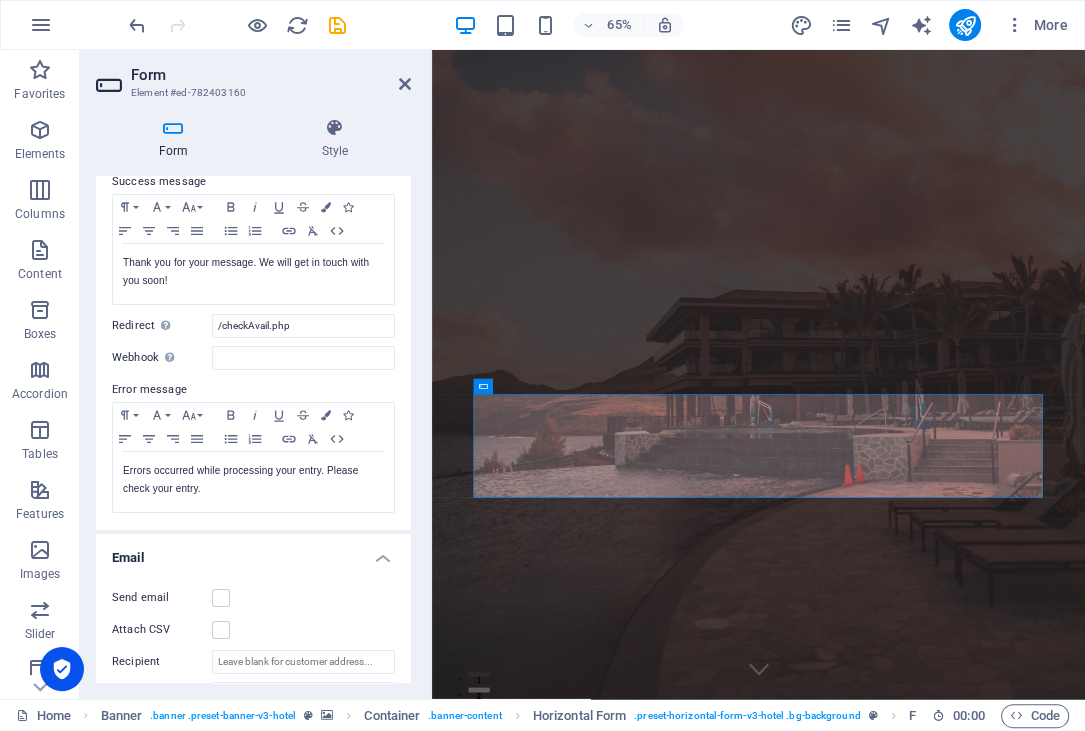 scroll, scrollTop: 0, scrollLeft: 0, axis: both 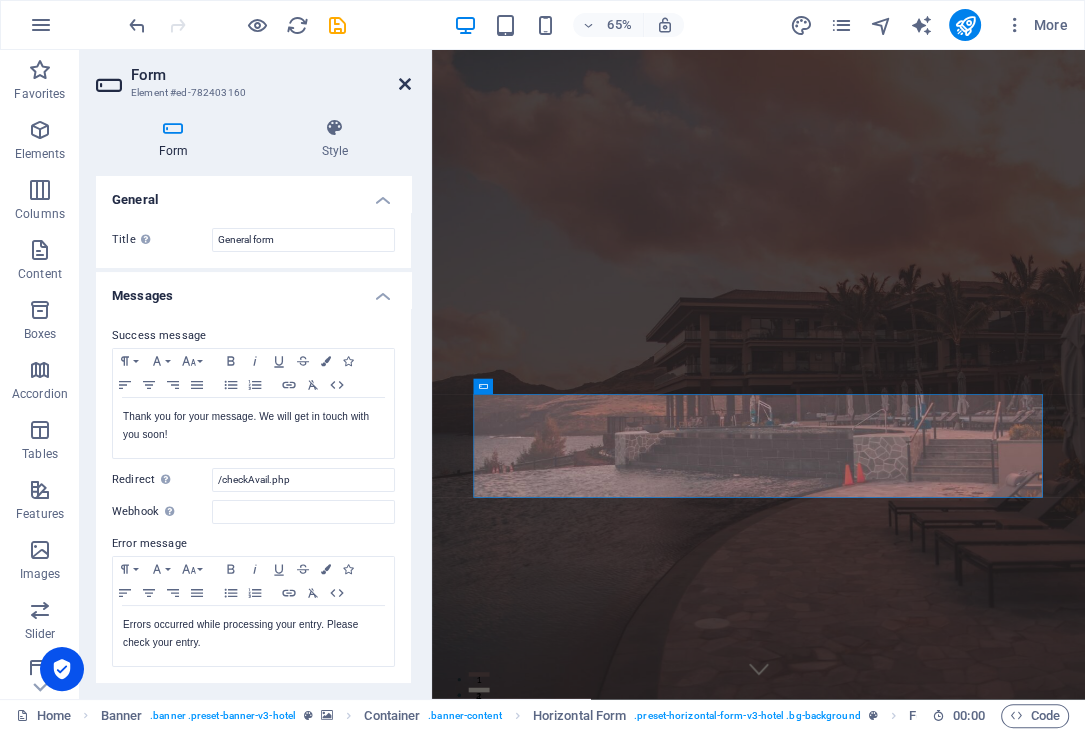 click at bounding box center [405, 84] 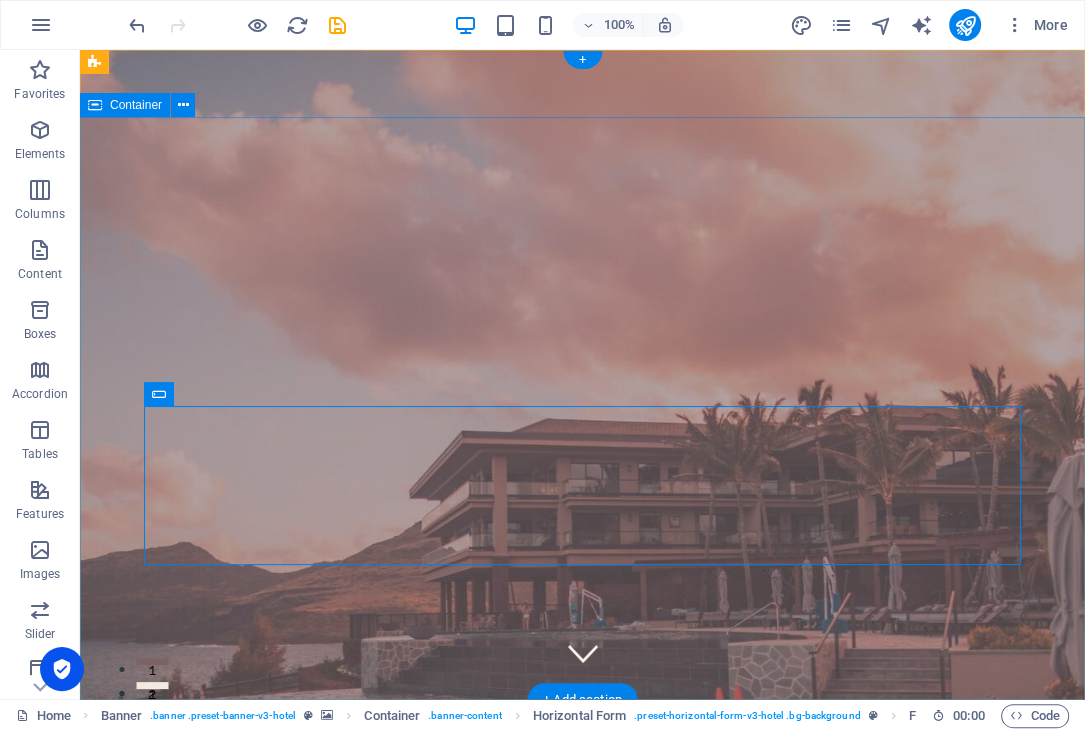 click on "Where Dreams Meet Real Life CHECK IN CHECK OUT ADULTS CHECK AVAILABILITY" at bounding box center [582, 1424] 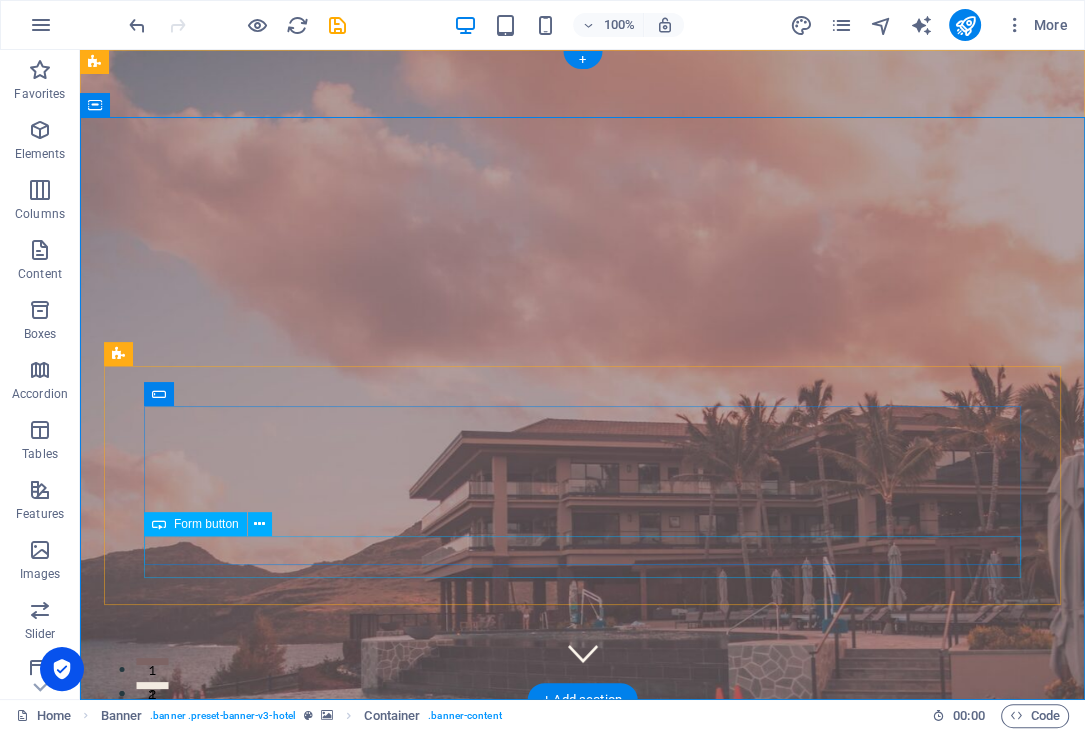 click on "CHECK AVAILABILITY" at bounding box center [582, 1574] 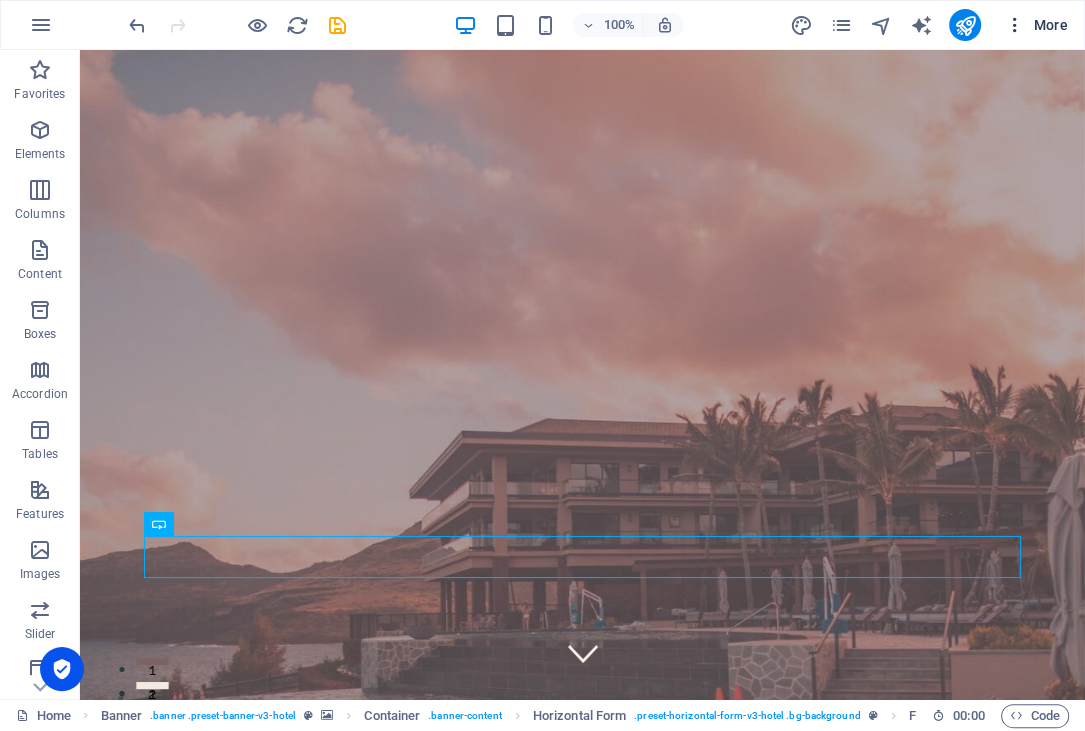 click on "More" at bounding box center (1036, 25) 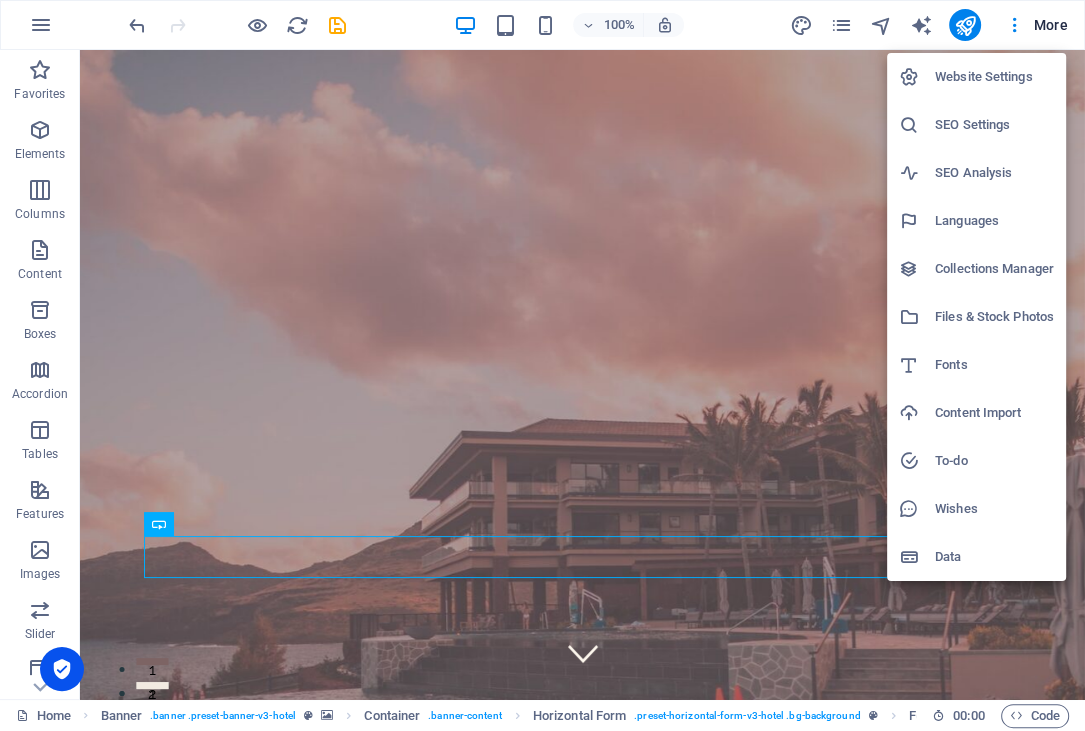 click at bounding box center (542, 365) 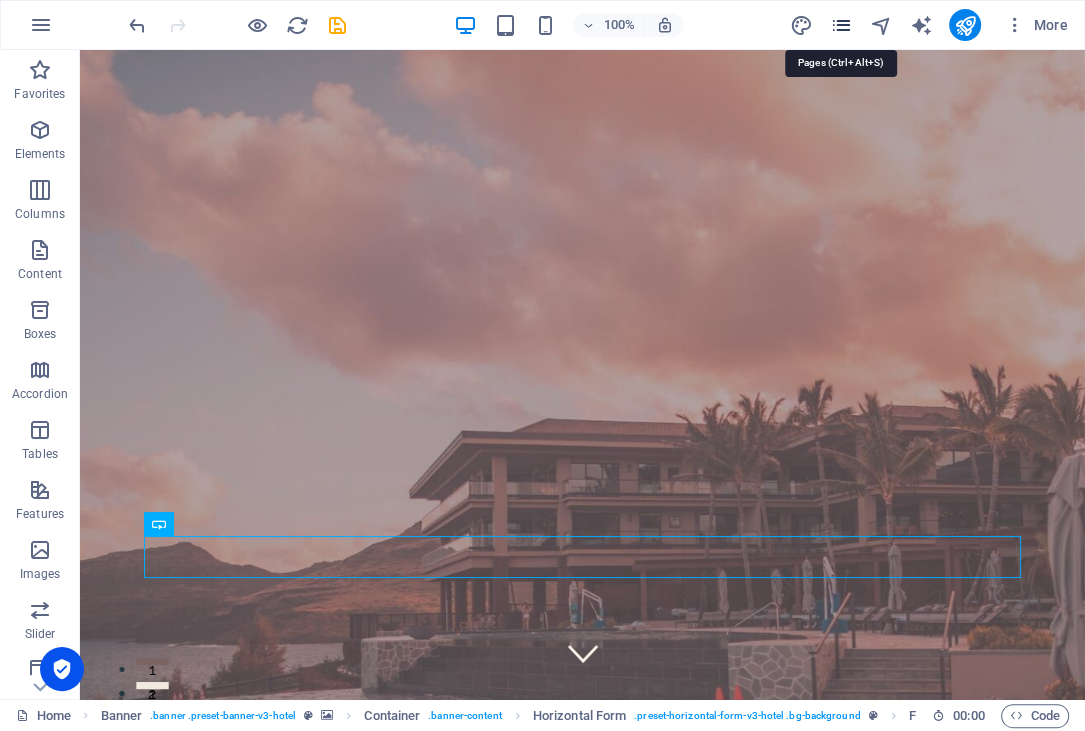 click at bounding box center (840, 25) 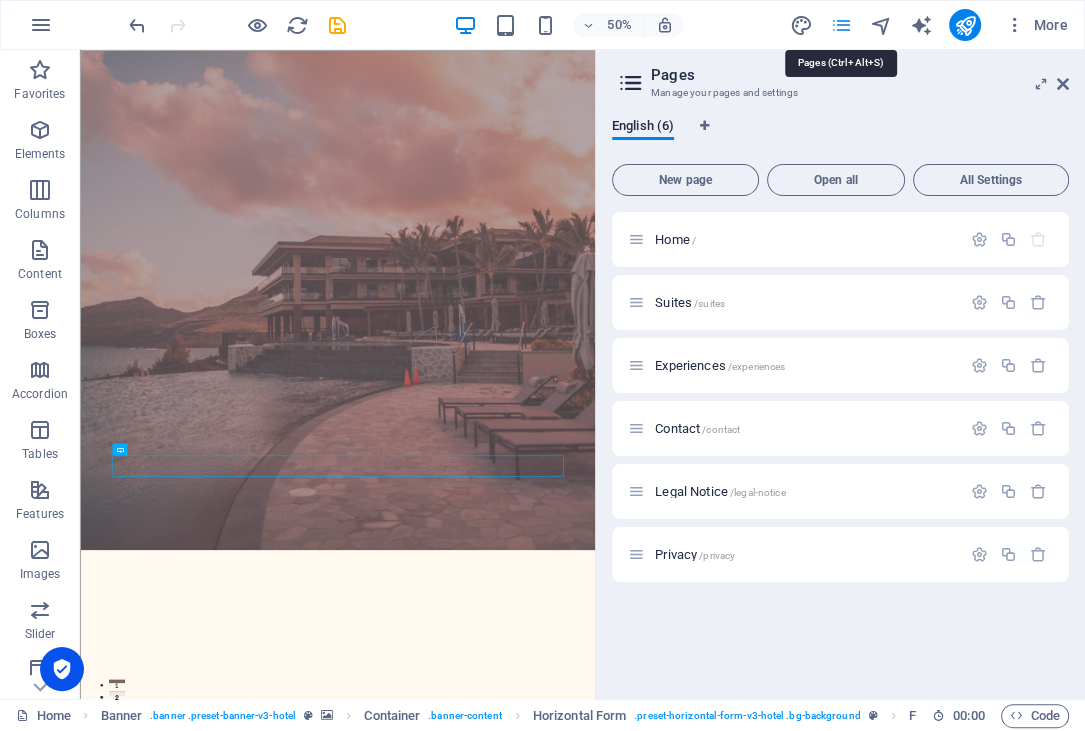 click at bounding box center (840, 25) 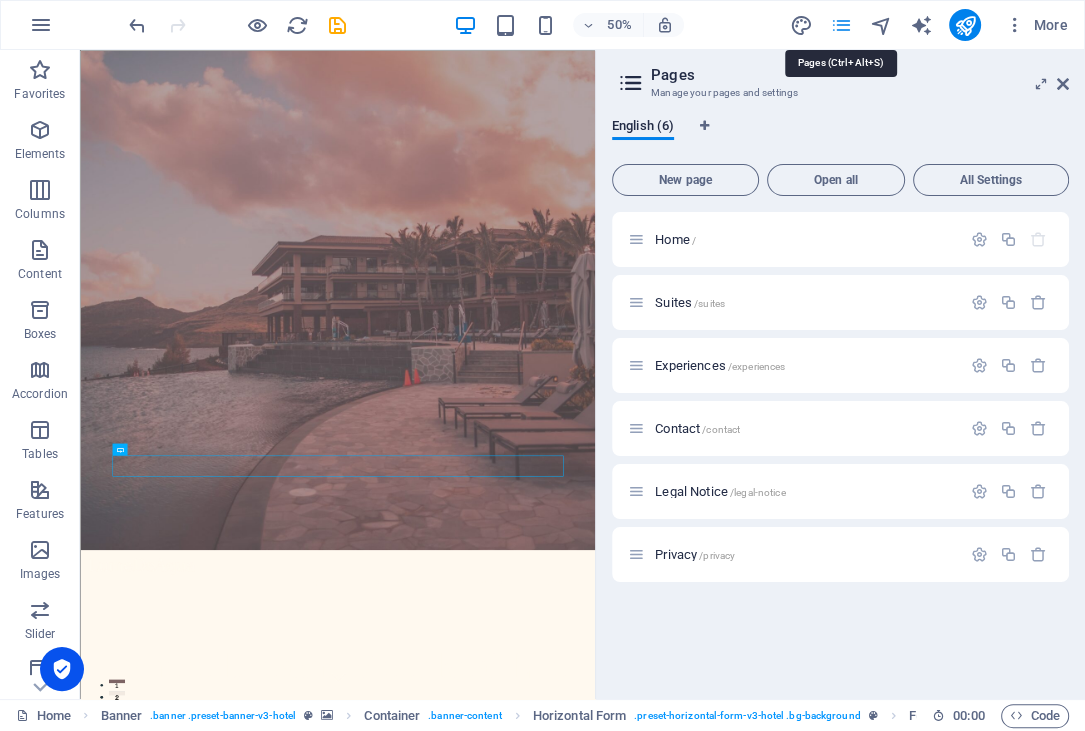 click at bounding box center (840, 25) 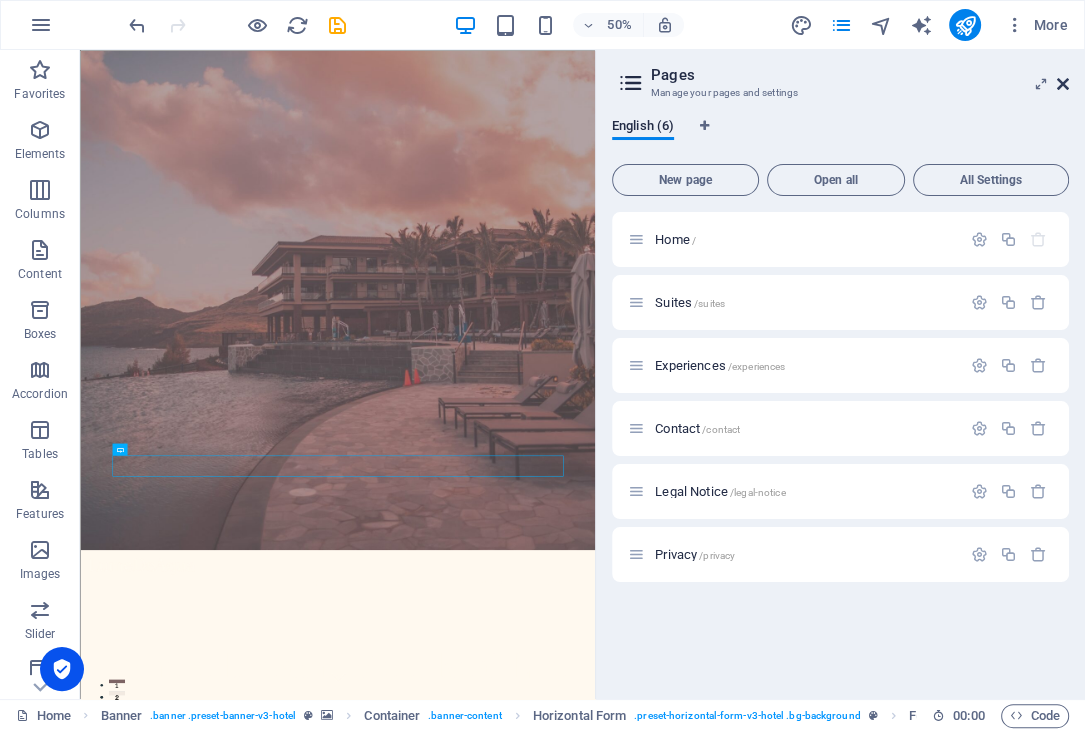 click at bounding box center [1063, 84] 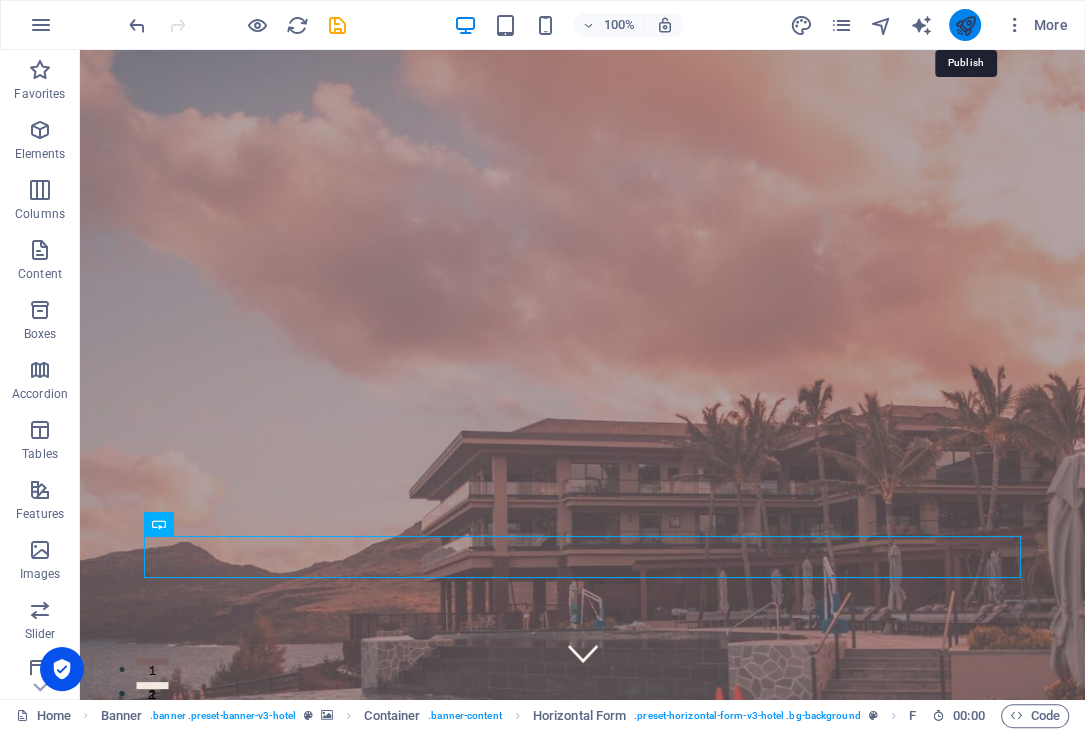 click at bounding box center (964, 25) 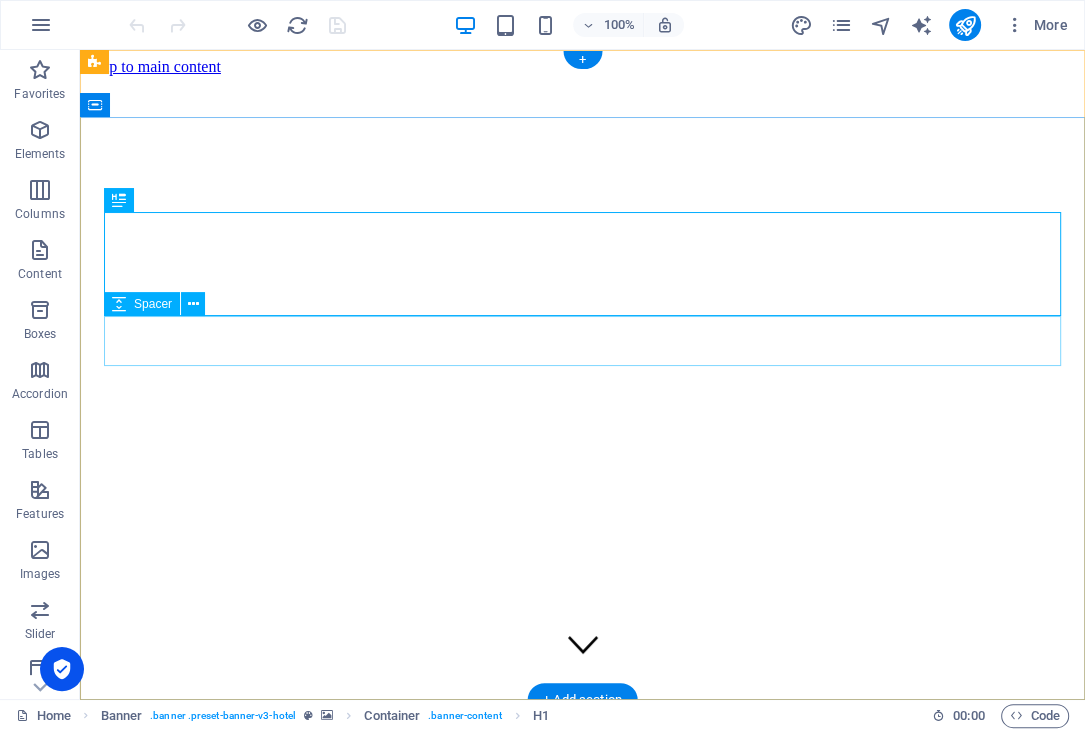 scroll, scrollTop: 0, scrollLeft: 0, axis: both 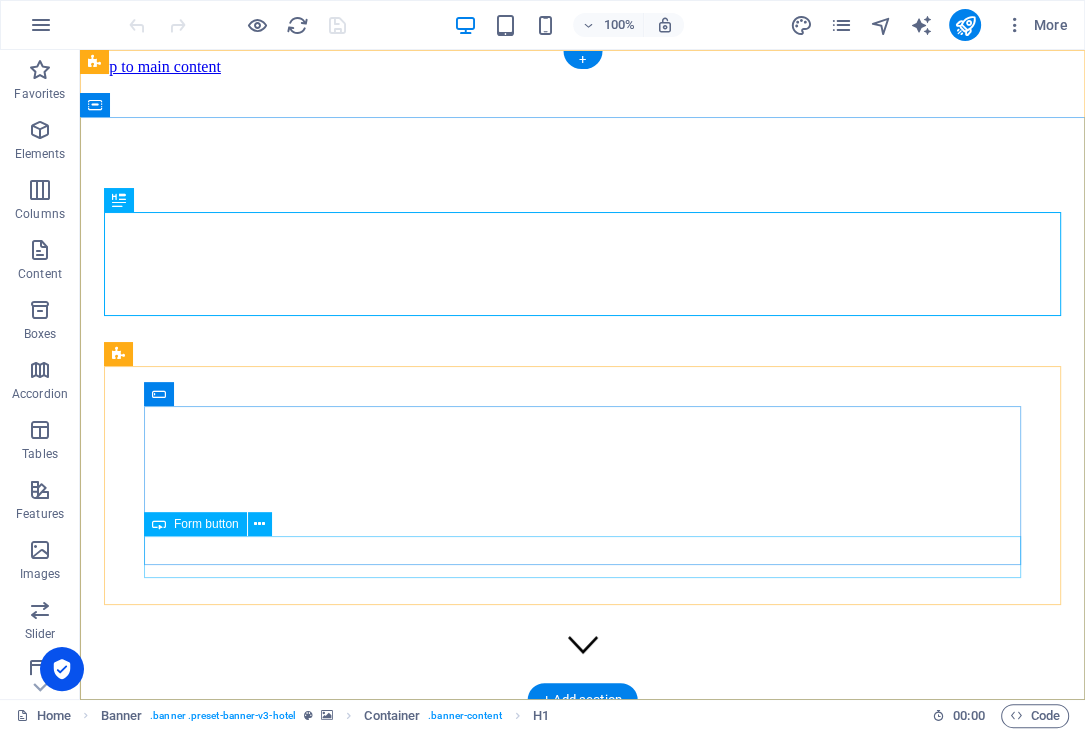 click on "CHECK AVAILABILITY" at bounding box center [582, 1256] 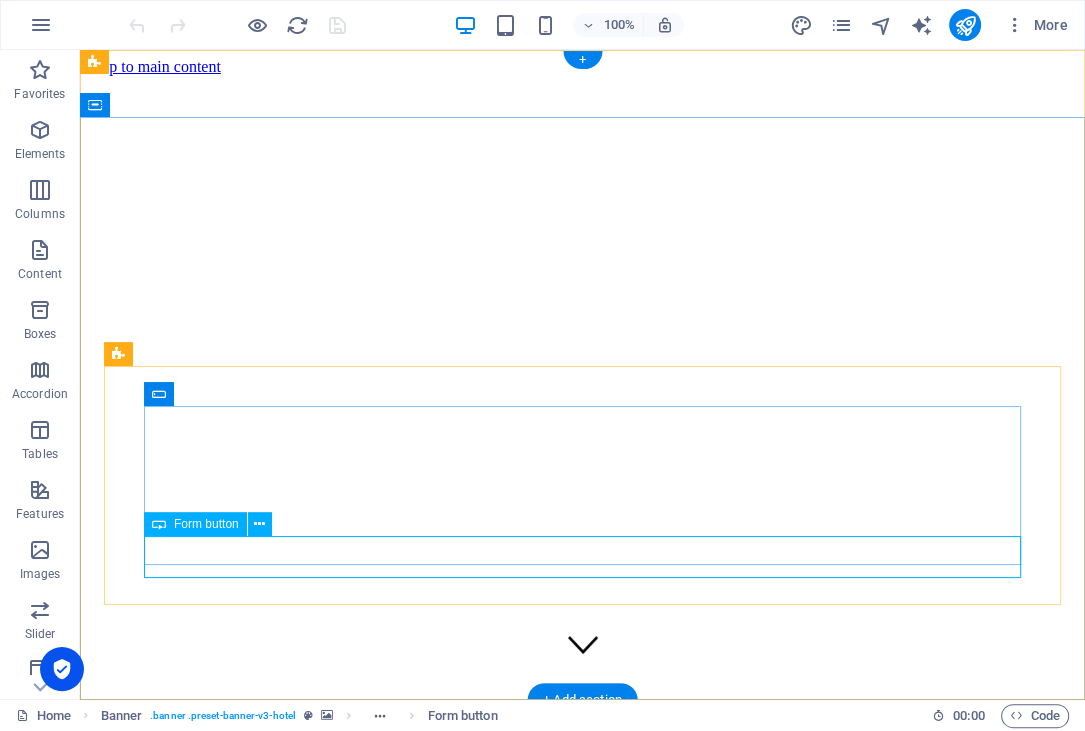 click on "CHECK AVAILABILITY" at bounding box center (582, 1256) 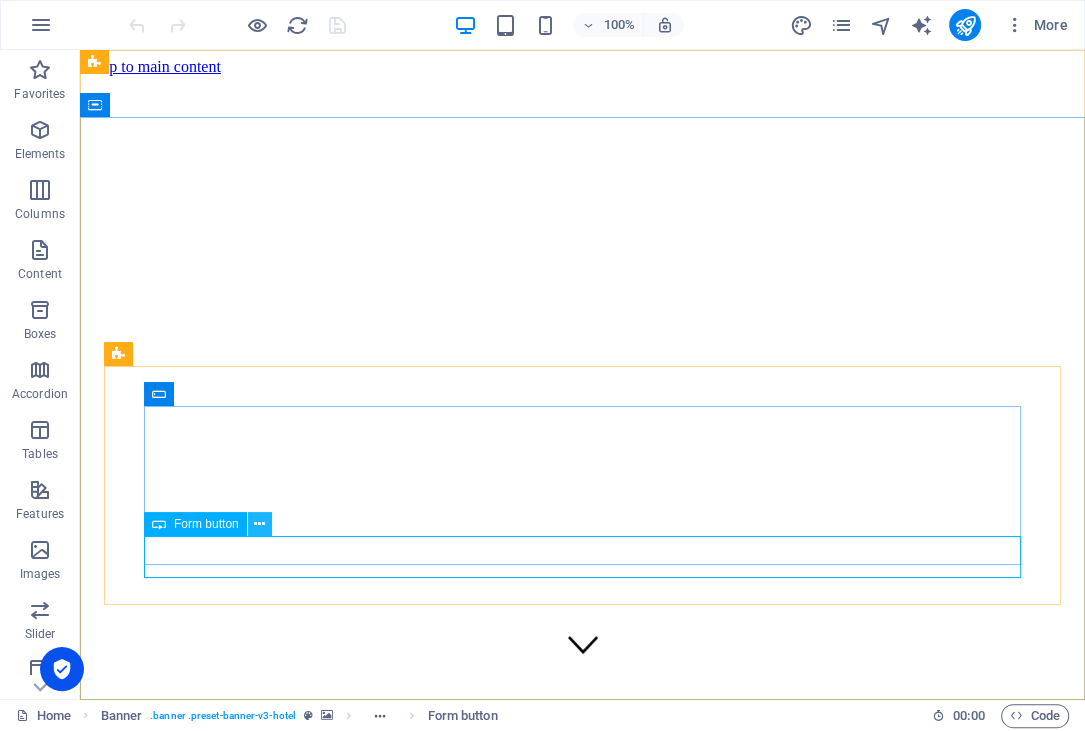 click at bounding box center [259, 524] 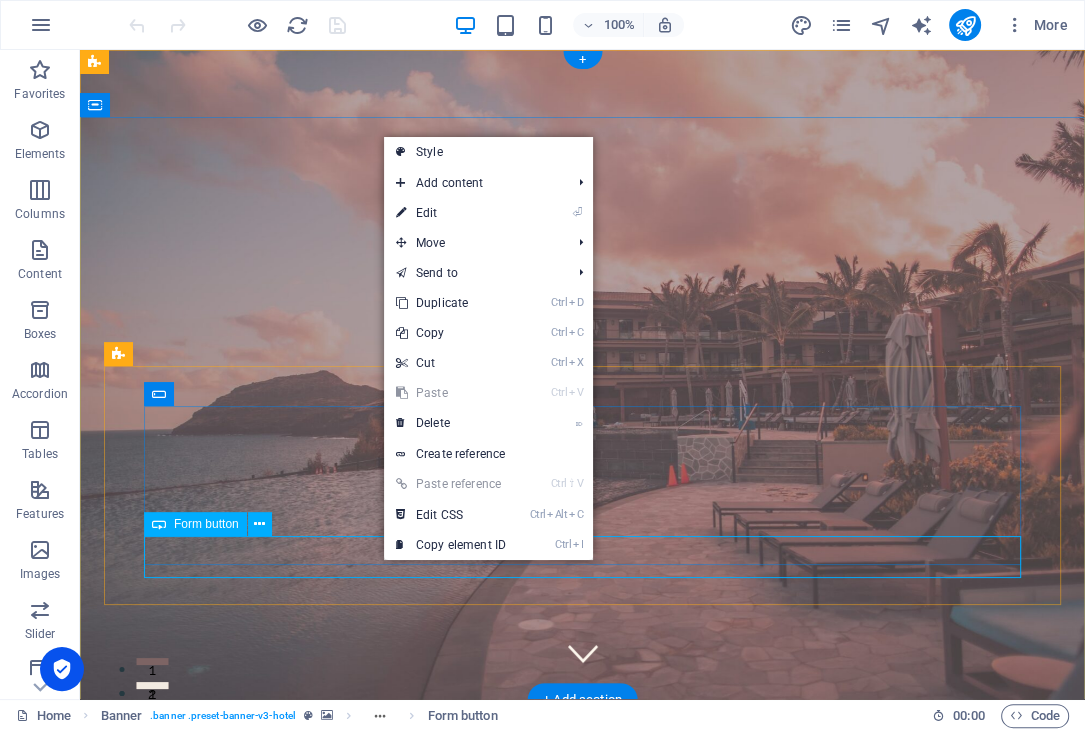 click on "CHECK AVAILABILITY" at bounding box center [582, 1226] 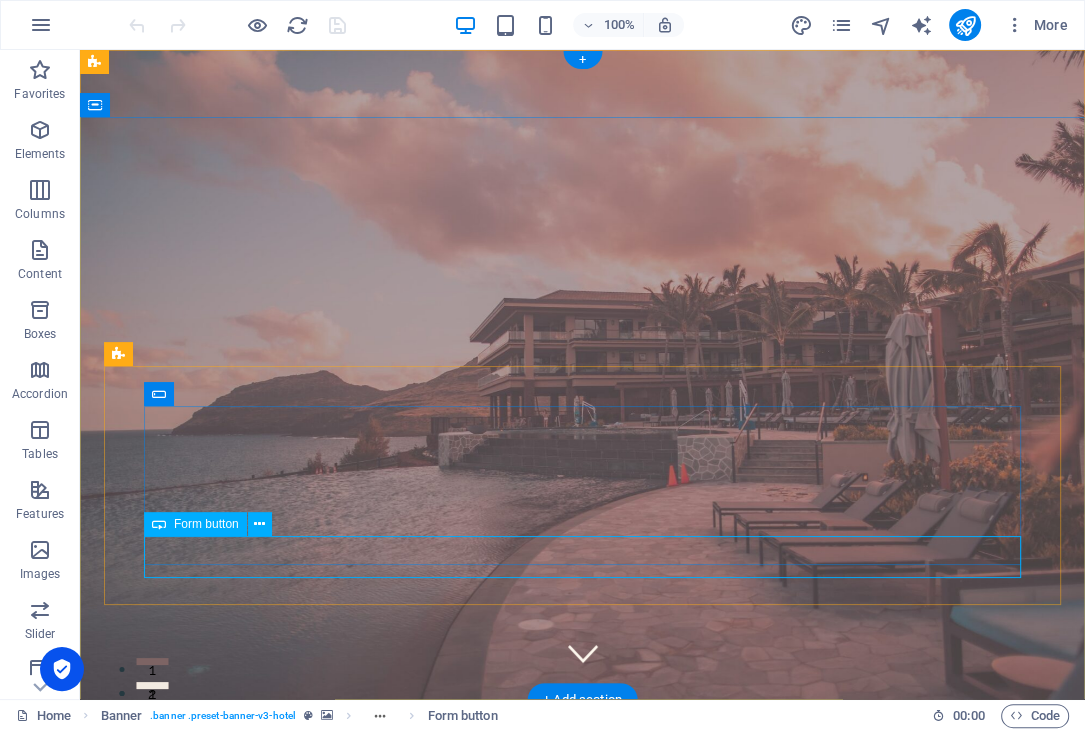 click on "CHECK AVAILABILITY" at bounding box center [582, 1226] 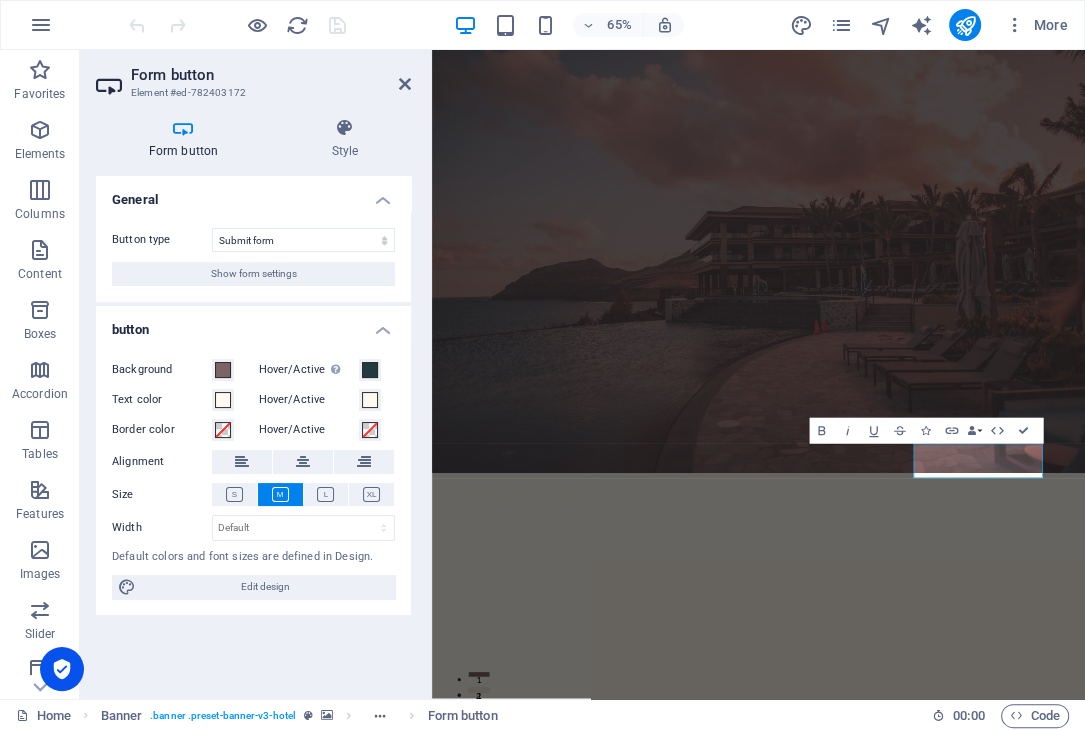 click on "Show form settings" at bounding box center (253, 274) 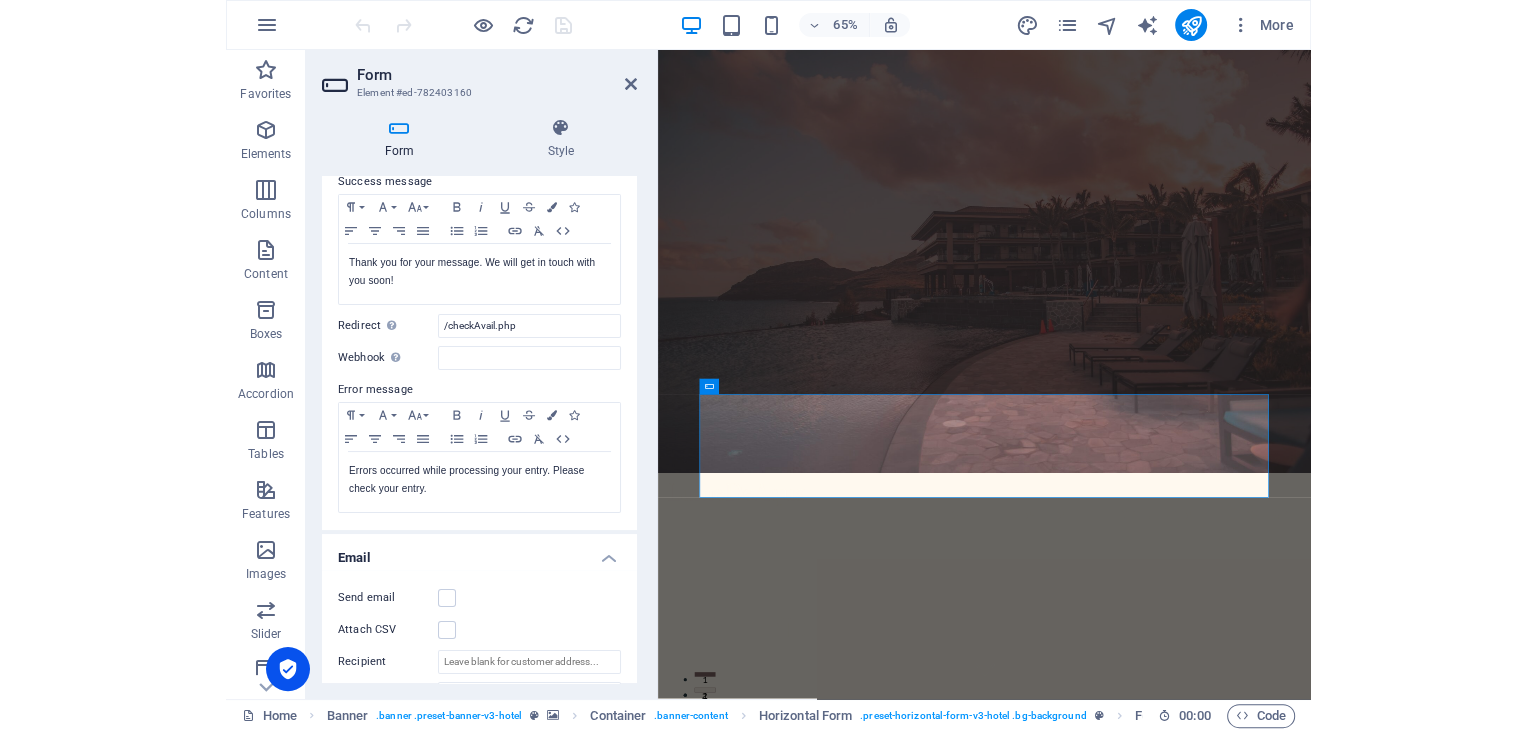 scroll, scrollTop: 63, scrollLeft: 0, axis: vertical 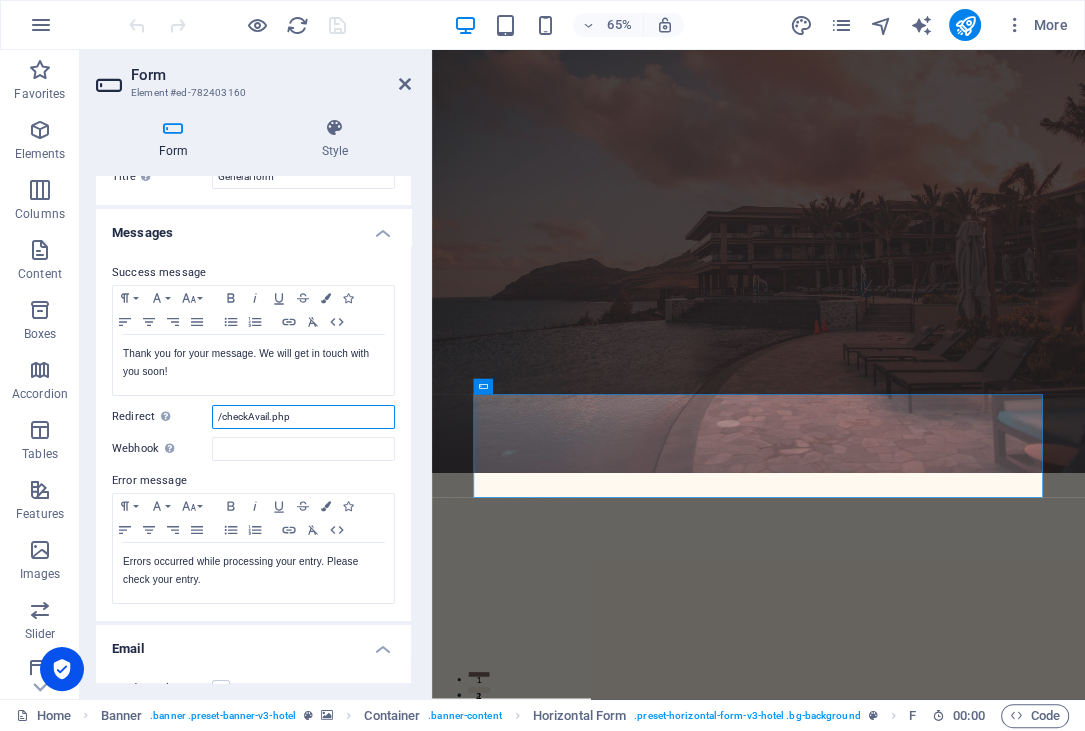 click on "/checkAvail.php" at bounding box center [303, 417] 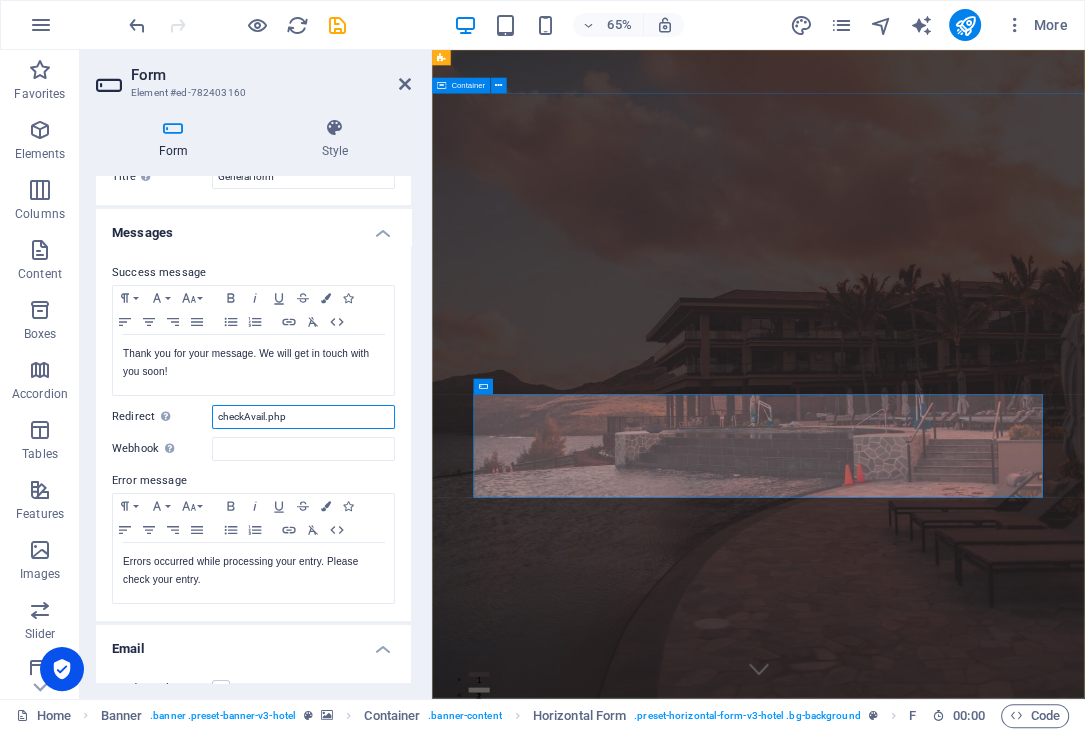 type on "checkAvail.php" 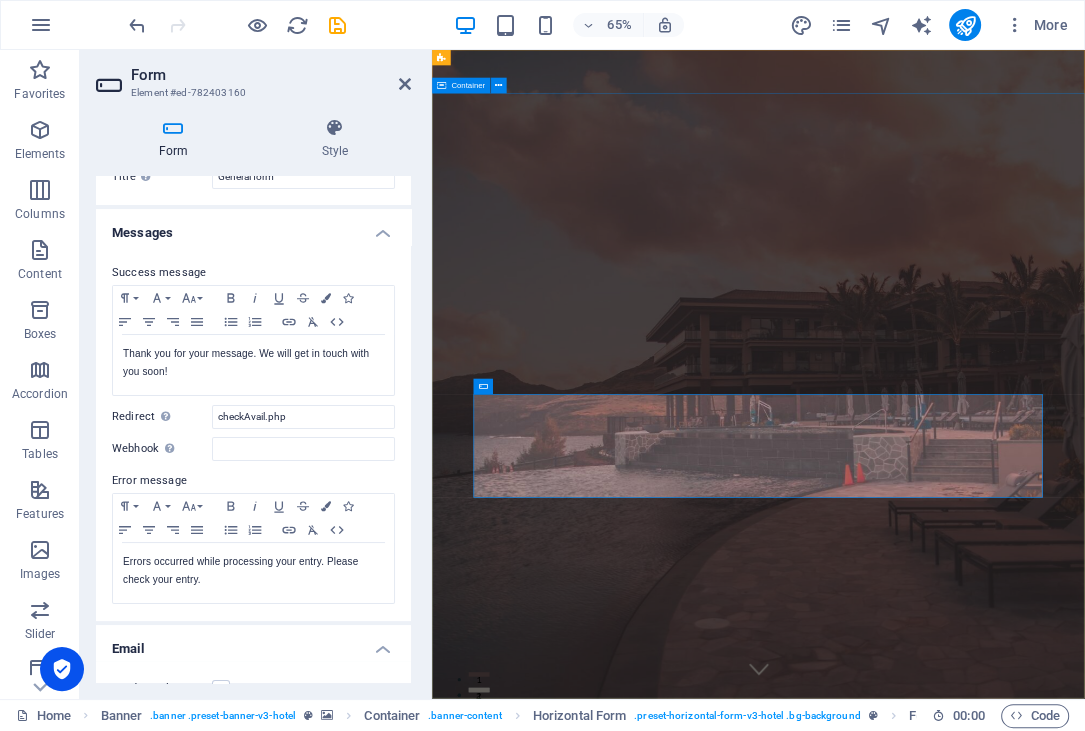 click on "Where Dreams Meet Real Life CHECK IN CHECK OUT ADULTS CHECK AVAILABILITY" at bounding box center (934, 1424) 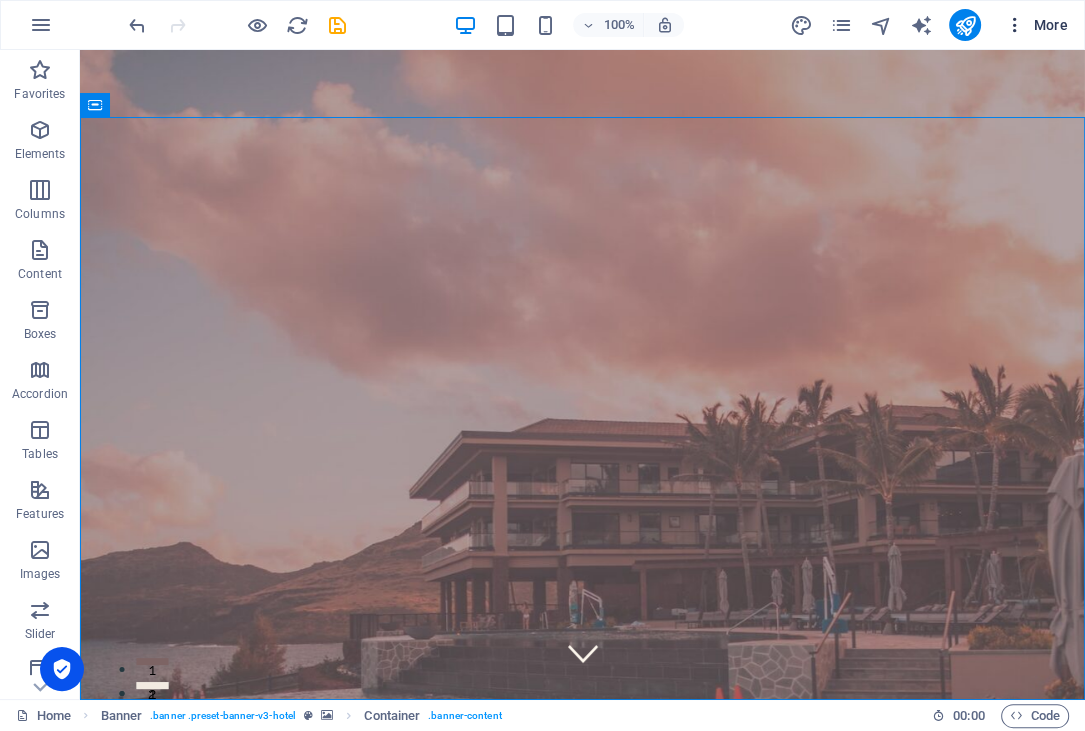 click at bounding box center (1015, 25) 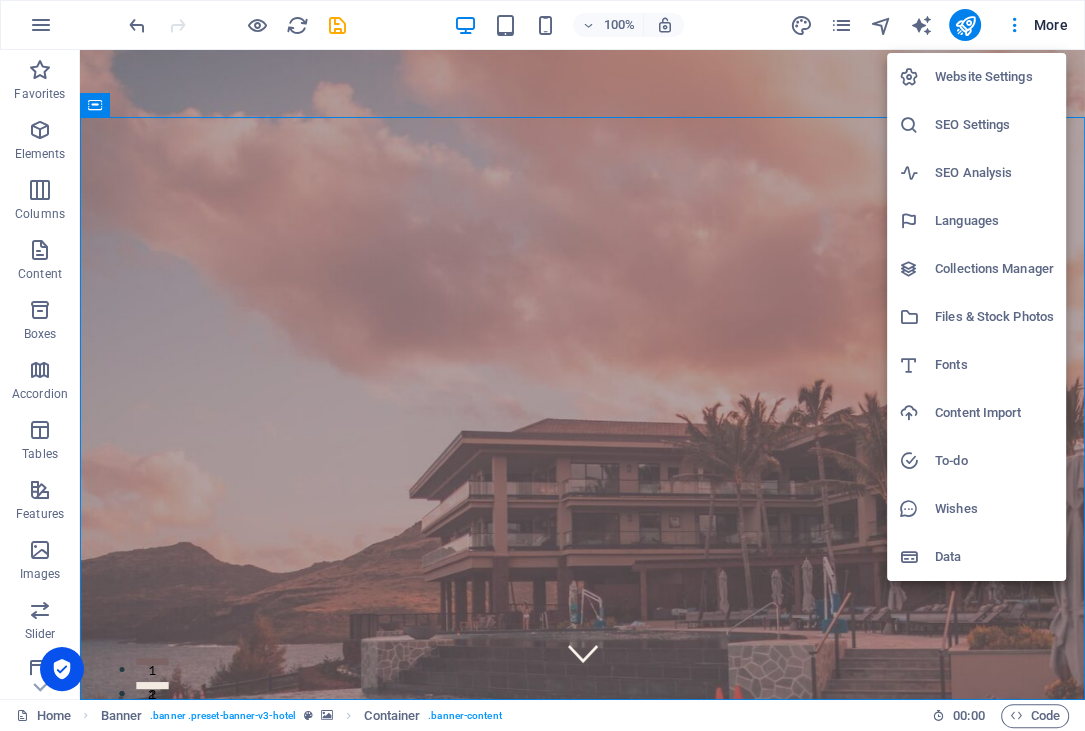 click at bounding box center [542, 365] 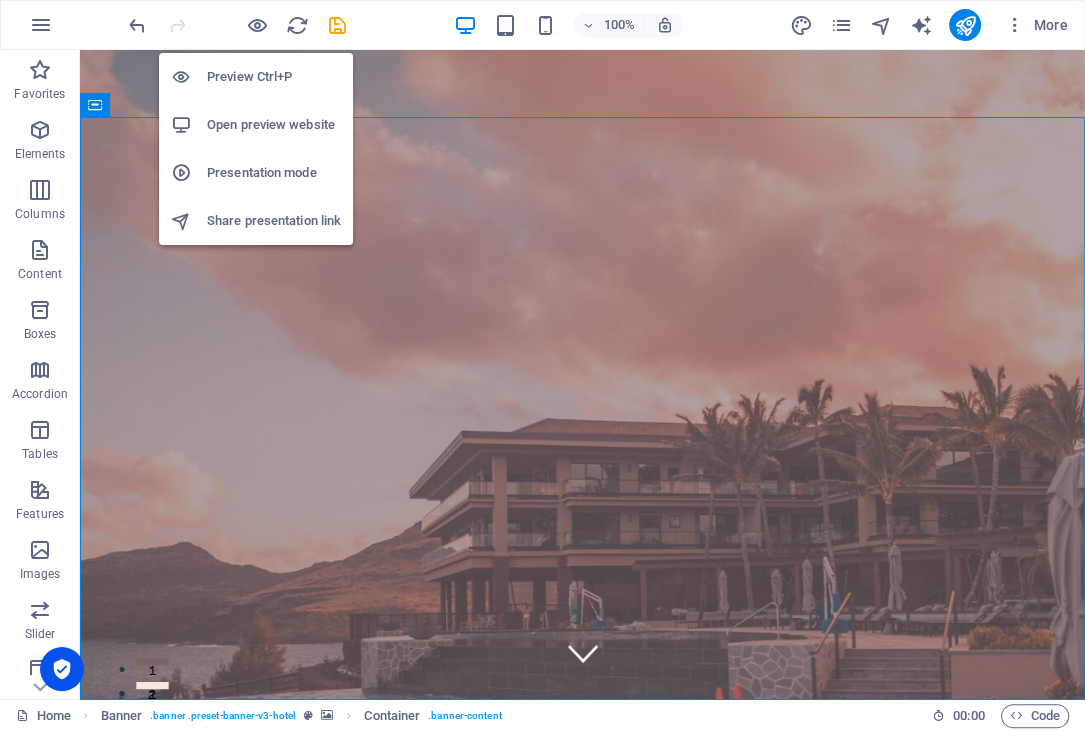 click on "Open preview website" at bounding box center (274, 125) 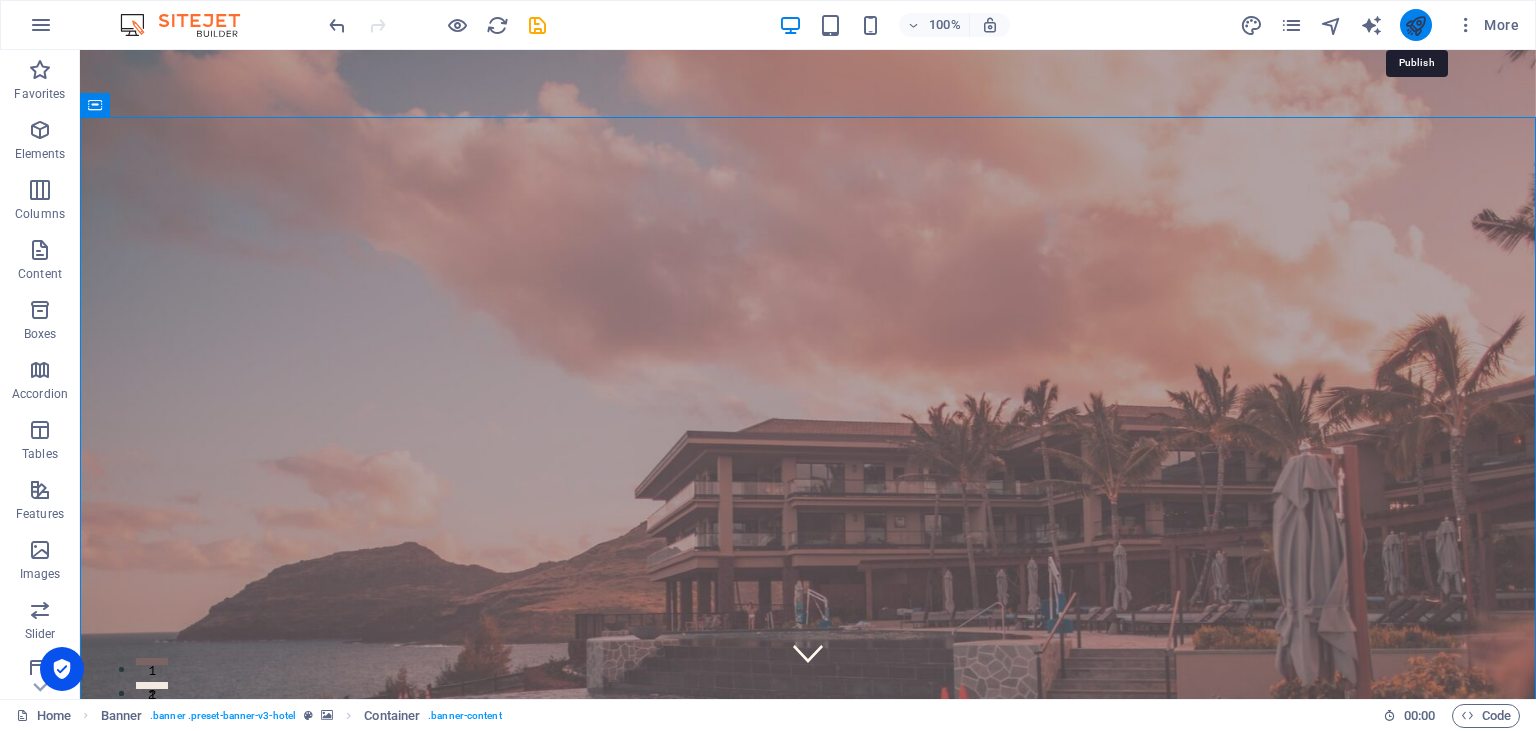 click at bounding box center (1415, 25) 